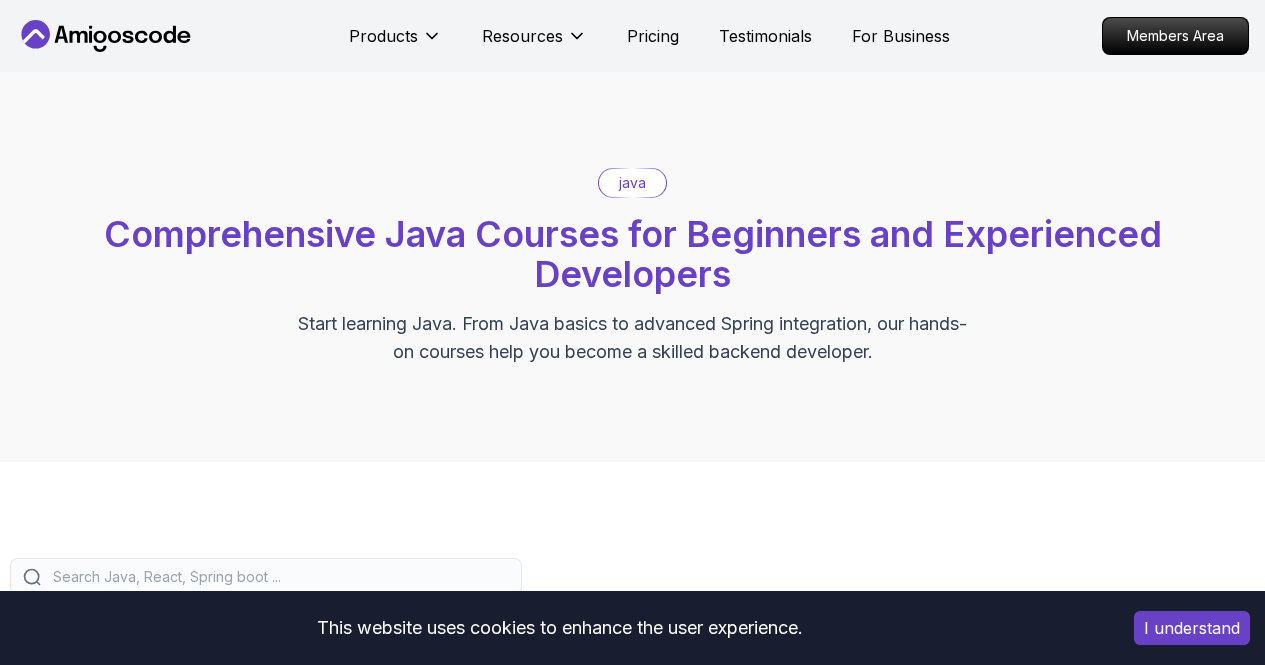 scroll, scrollTop: 0, scrollLeft: 0, axis: both 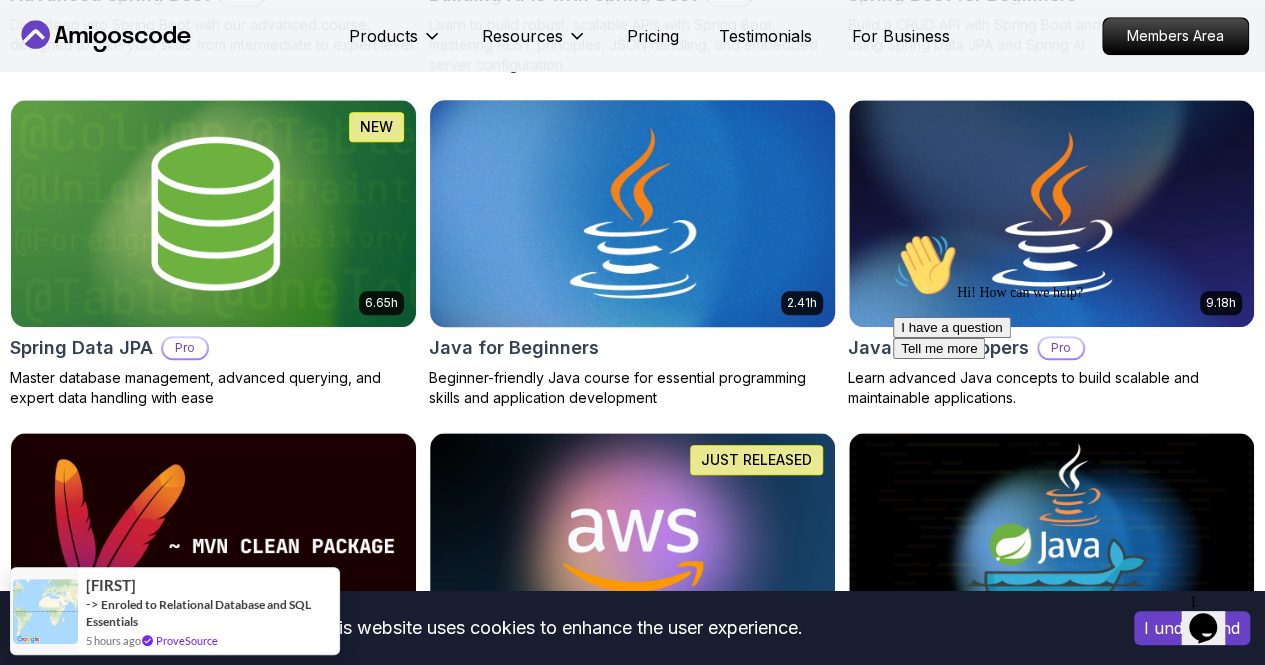 click at bounding box center (632, 213) 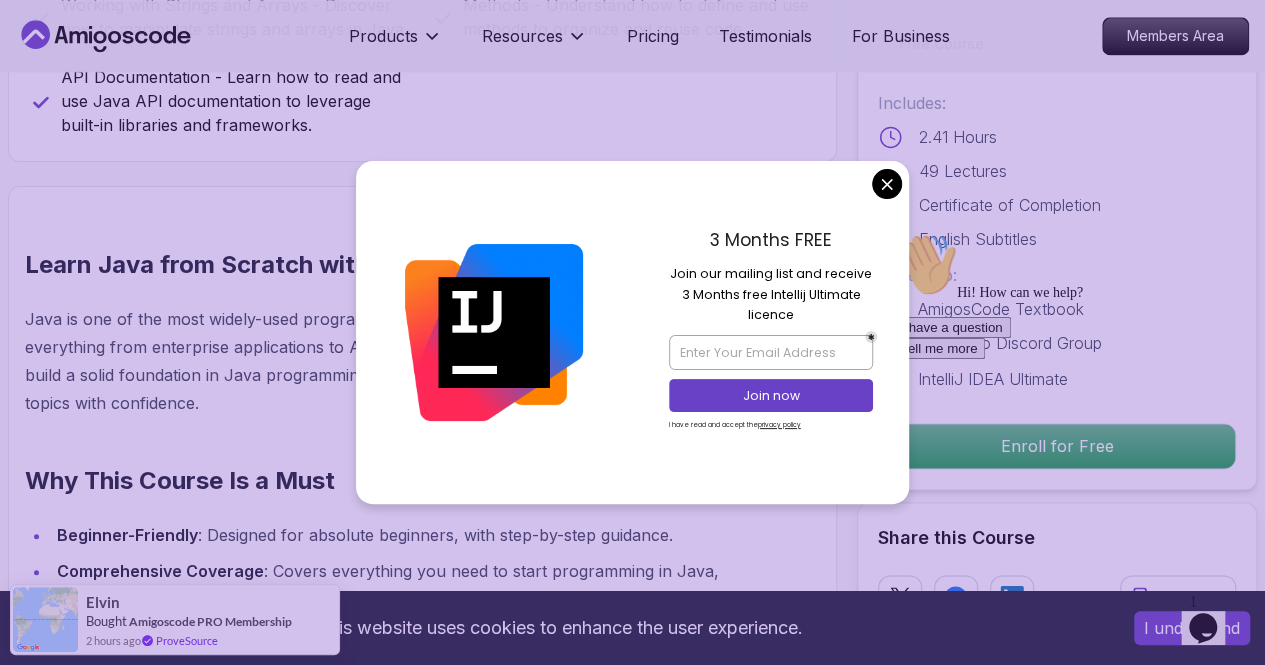 scroll, scrollTop: 1404, scrollLeft: 0, axis: vertical 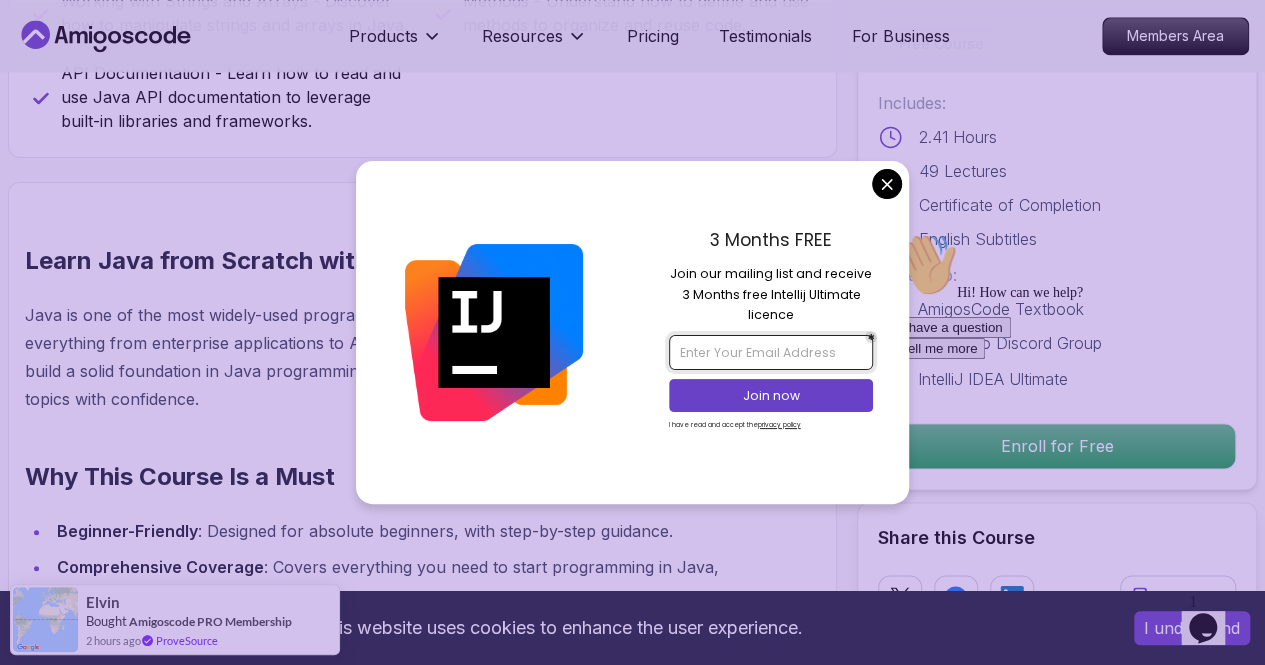 click at bounding box center [771, 352] 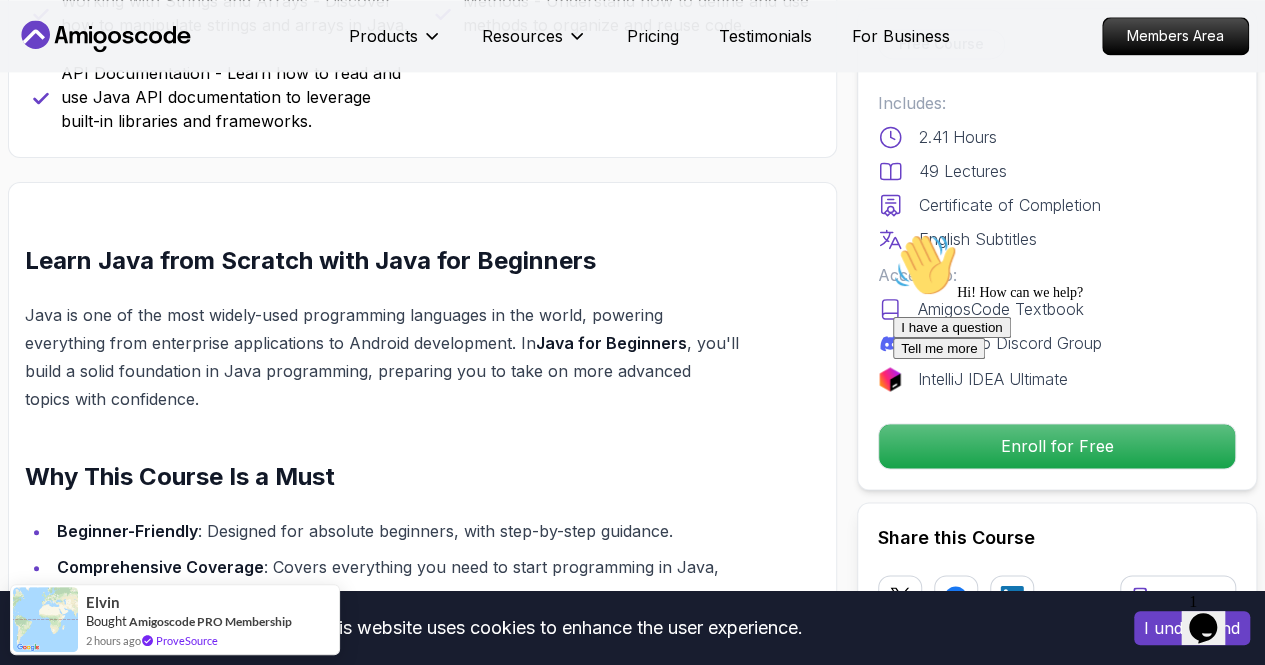 click on "This website uses cookies to enhance the user experience. I understand Products Resources Pricing Testimonials For Business Members Area Products Resources Pricing Testimonials For Business Members Area Java for Beginners Beginner-friendly Java course for essential programming skills and application development Mama Samba Braima Djalo  /   Instructor Free Course Includes: 2.41 Hours 49 Lectures Certificate of Completion English Subtitles Access to: AmigosCode Textbook Access to Discord Group IntelliJ IDEA Ultimate Enroll for Free Share this Course or Copy link Got a Team of 5 or More? With one subscription, give your entire team access to all courses and features. Check our Business Plan Mama Samba Braima Djalo  /   Instructor What you will learn java intellij terminal bash Java Usages - Learn the various applications and use cases of Java in the real world. Compiled vs Interpreted, Static vs Dynamic Typing - Understand the differences between compiled and interpreted languages, and static vs dynamic typing." at bounding box center (632, 3300) 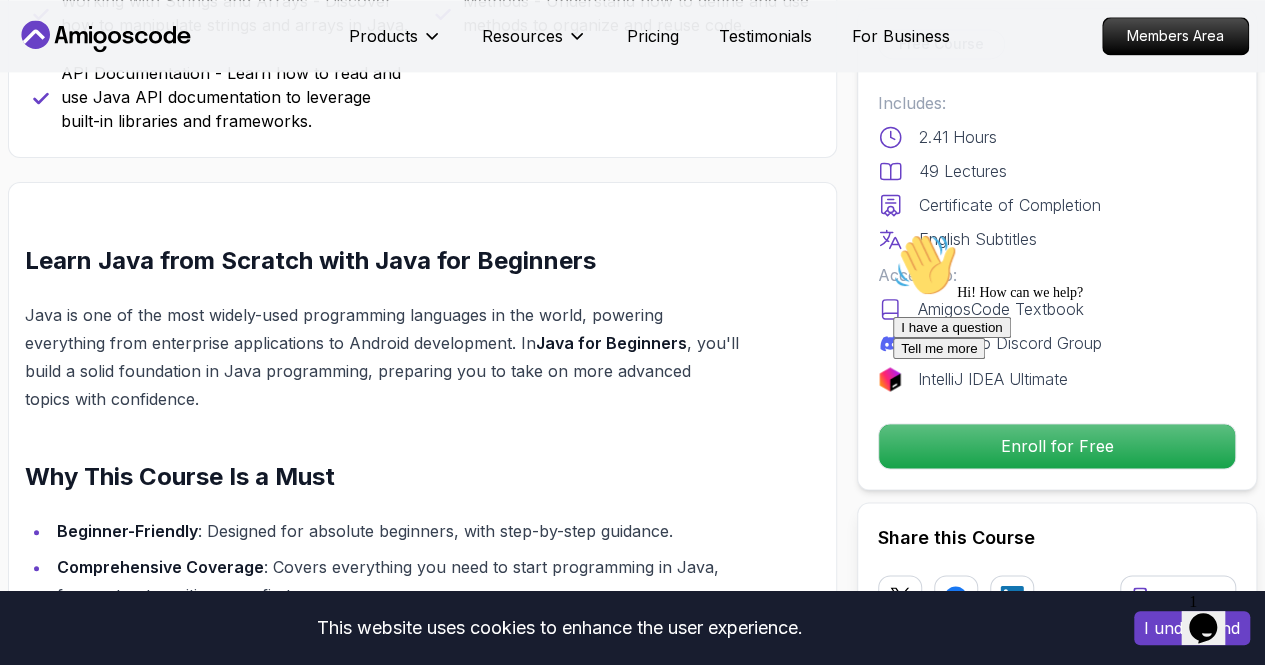 click on "Hi! How can we help? I have a question Tell me more" at bounding box center [1073, 296] 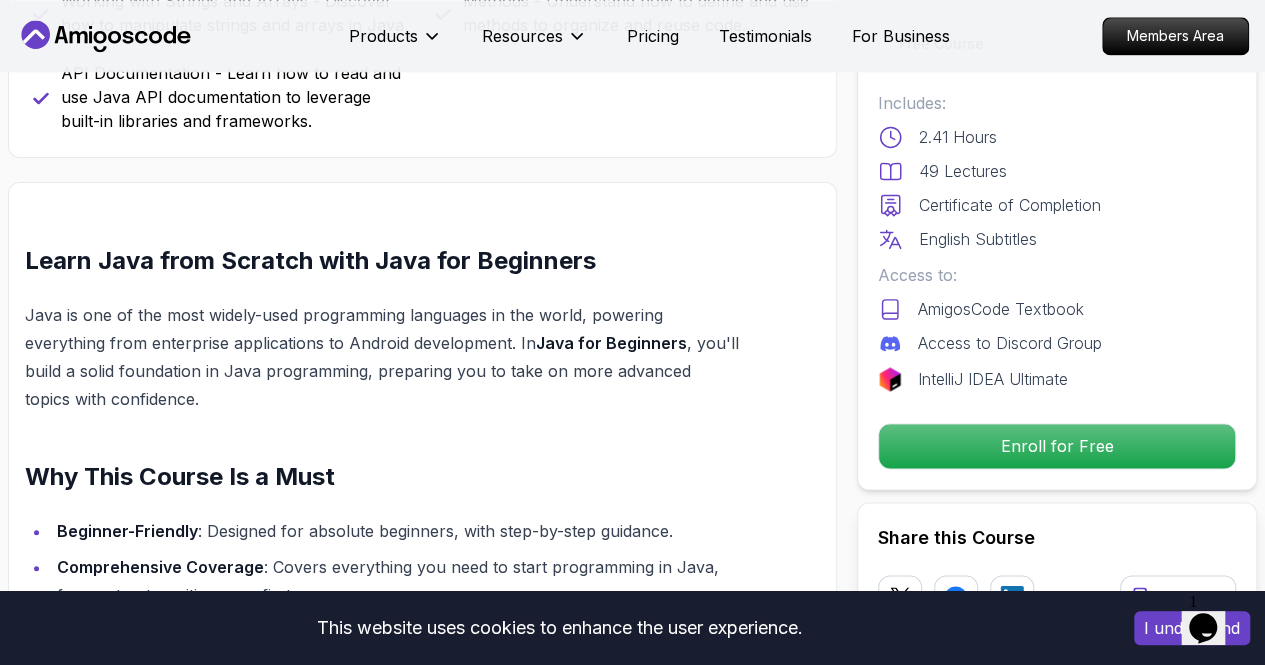 click at bounding box center [1070, 307] 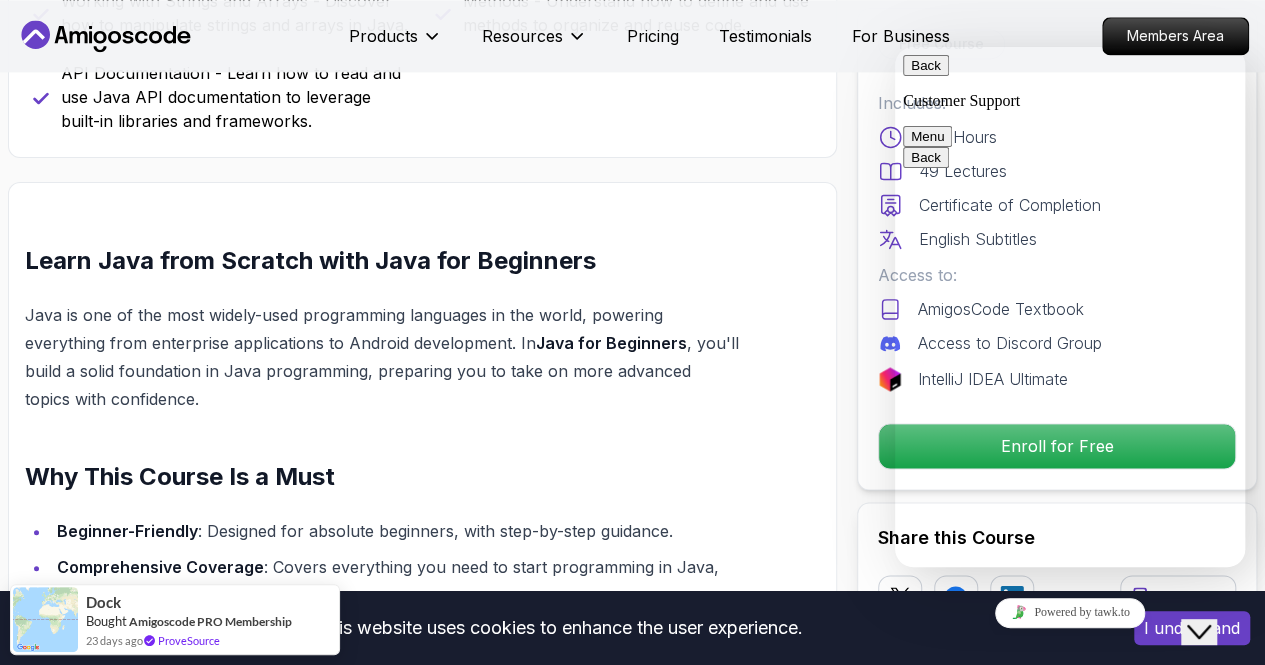 click on "Menu" at bounding box center (927, 136) 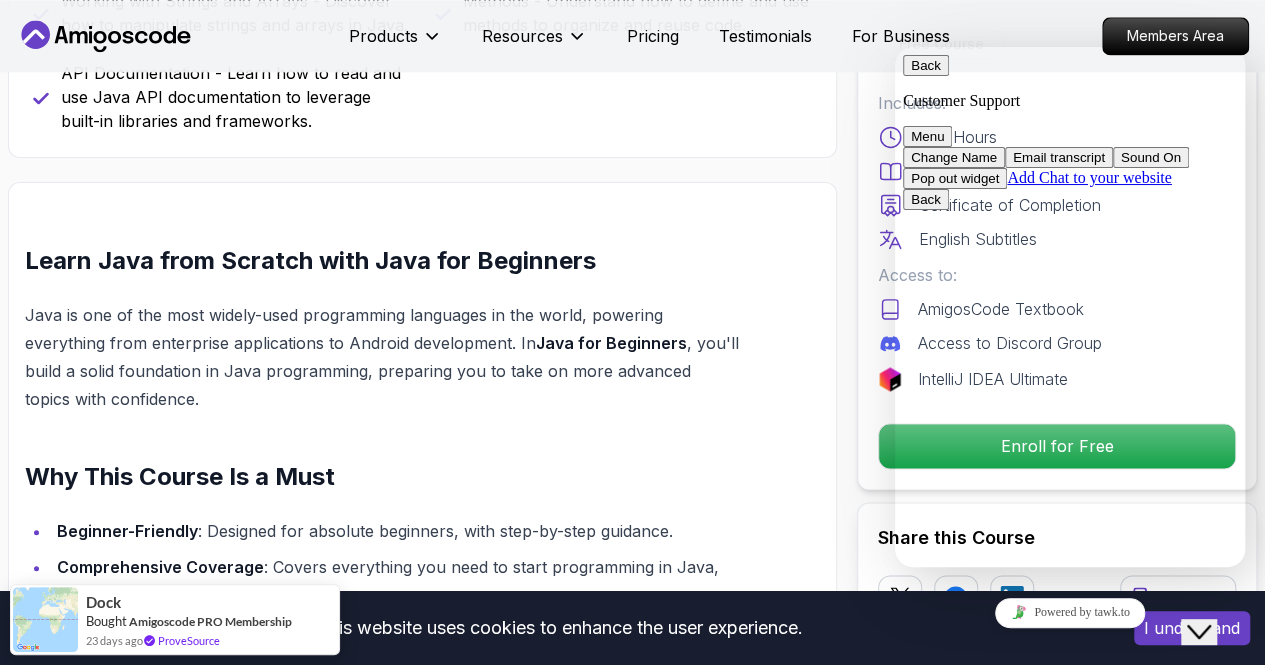 click on "Learn Java from Scratch with Java for Beginners
Java is one of the most widely-used programming languages in the world, powering everything from enterprise applications to Android development. In  Java for Beginners , you'll build a solid foundation in Java programming, preparing you to take on more advanced topics with confidence.
Why This Course Is a Must
Beginner-Friendly : Designed for absolute beginners, with step-by-step guidance.
Comprehensive Coverage : Covers everything you need to start programming in Java, from setup to writing your first program.
Practical Learning : Includes quizzes and exercises to solidify your understanding of the material.
Future-Proof Skills : Java is a versatile and in-demand language used in web, mobile, and enterprise development.
Who Is This Course For?
Complete Beginners : Perfect for those with no prior coding experience.
Aspiring Java Developers : Lay the groundwork for a successful career in Java programming.
Students" at bounding box center (422, 853) 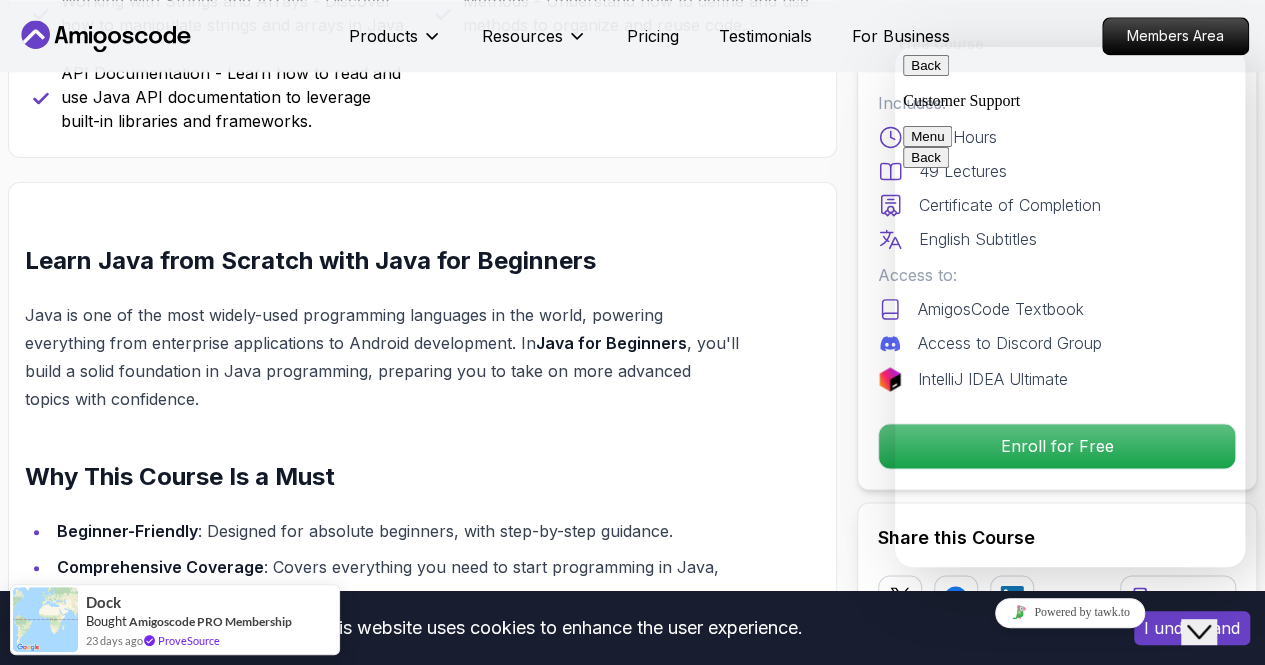 click on "Back" at bounding box center (926, 65) 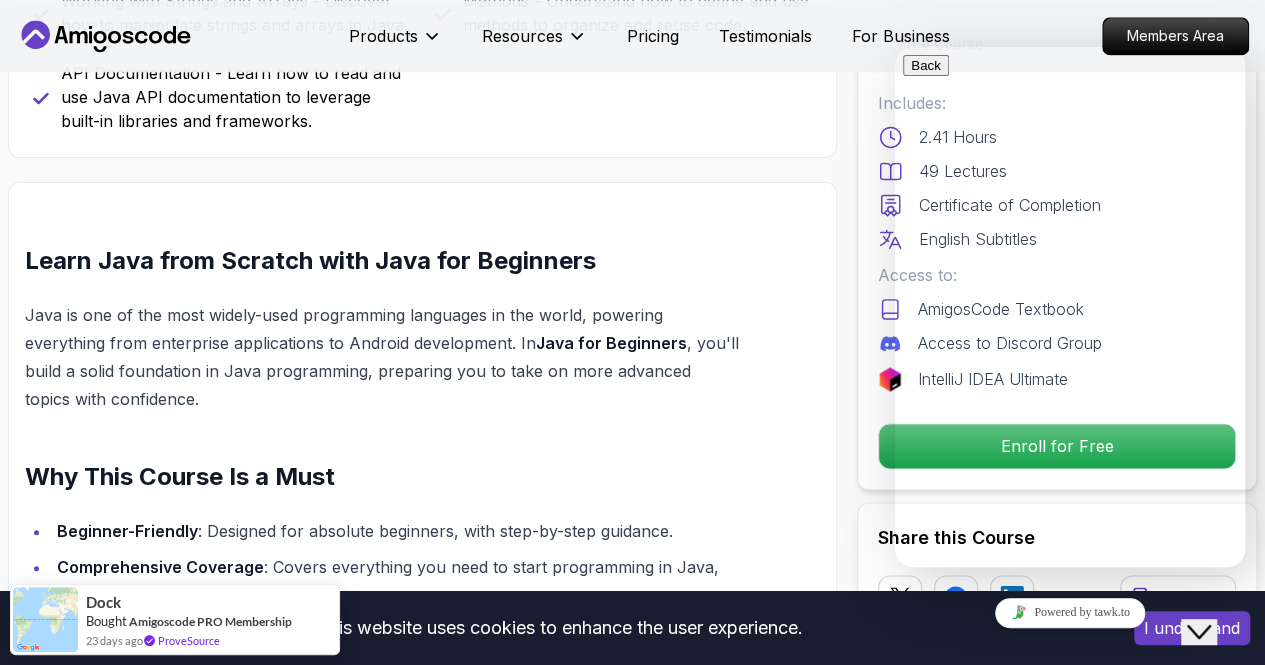click on "Close Chat This icon closes the chat window." 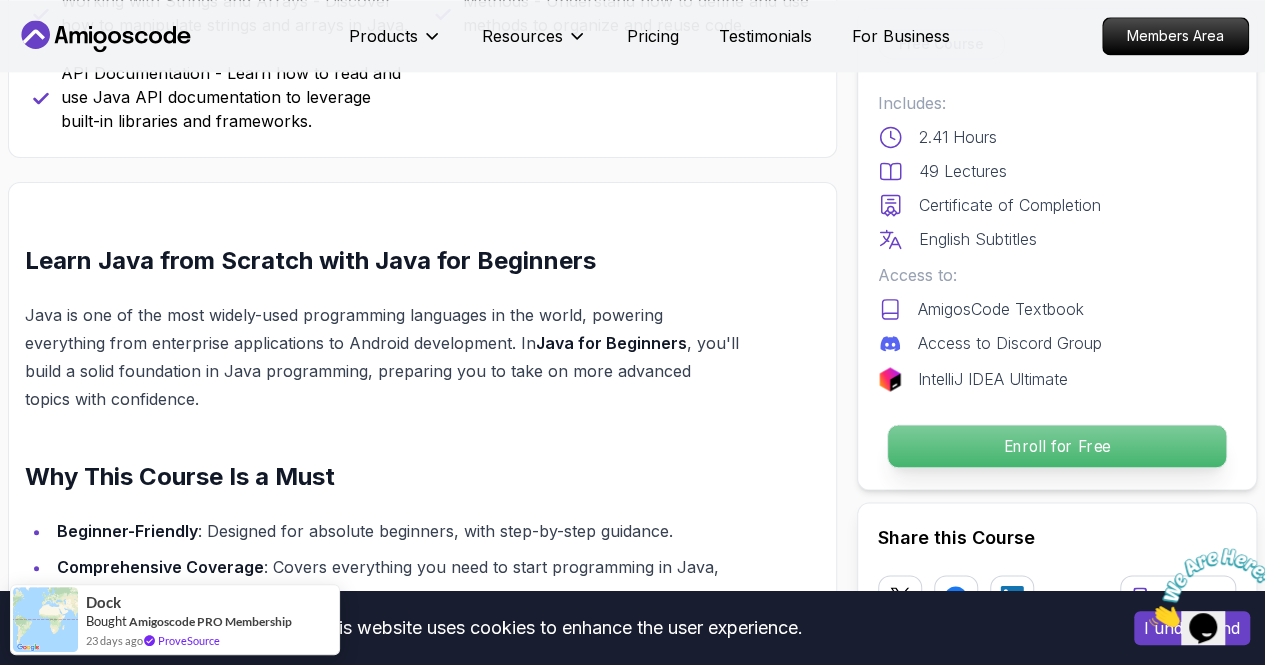 click on "Enroll for Free" at bounding box center (1057, 446) 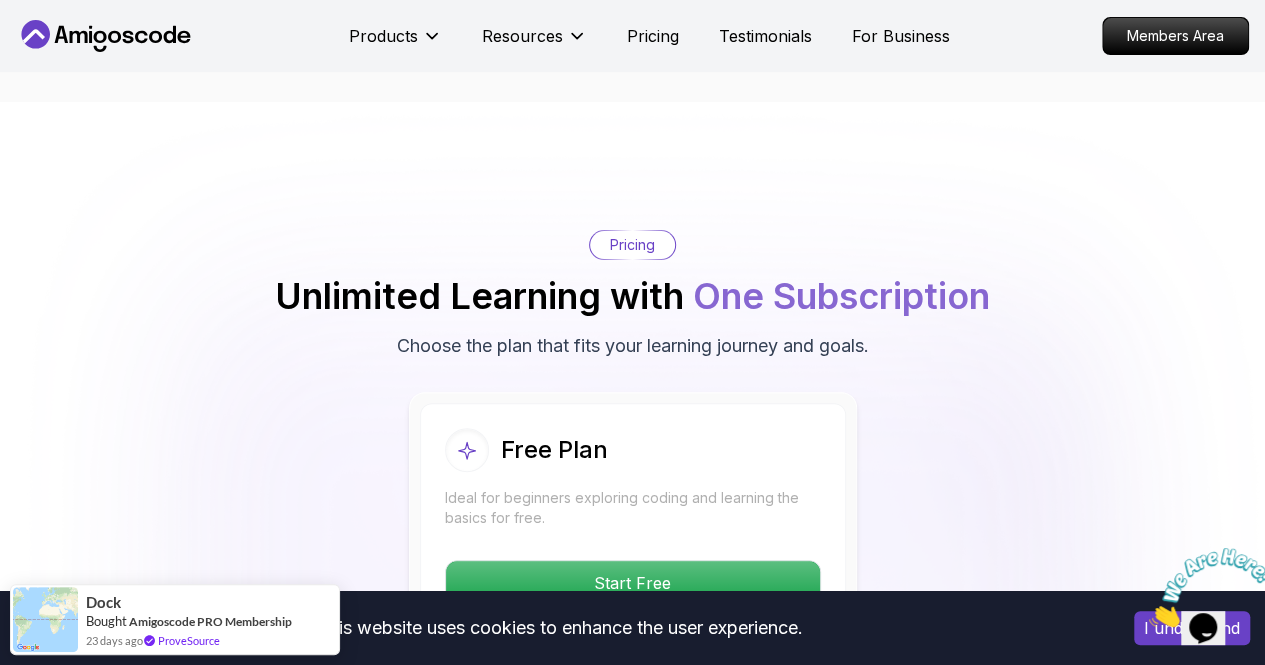 scroll, scrollTop: 3908, scrollLeft: 0, axis: vertical 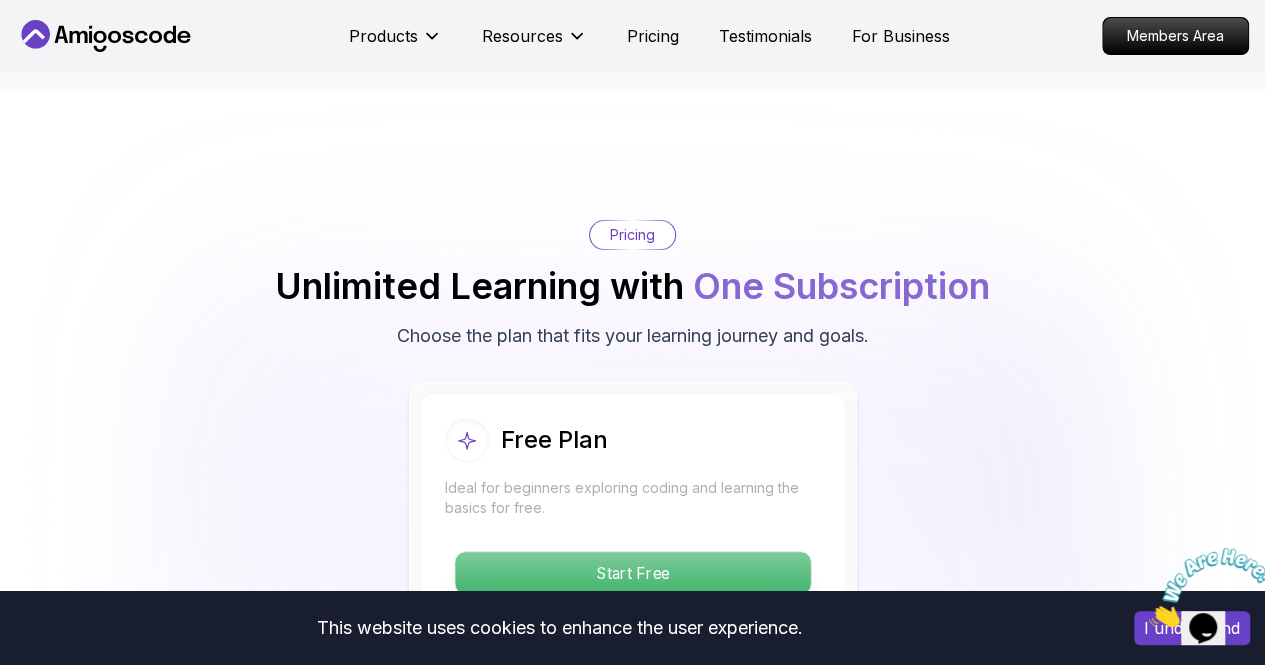click on "Start Free" at bounding box center (632, 573) 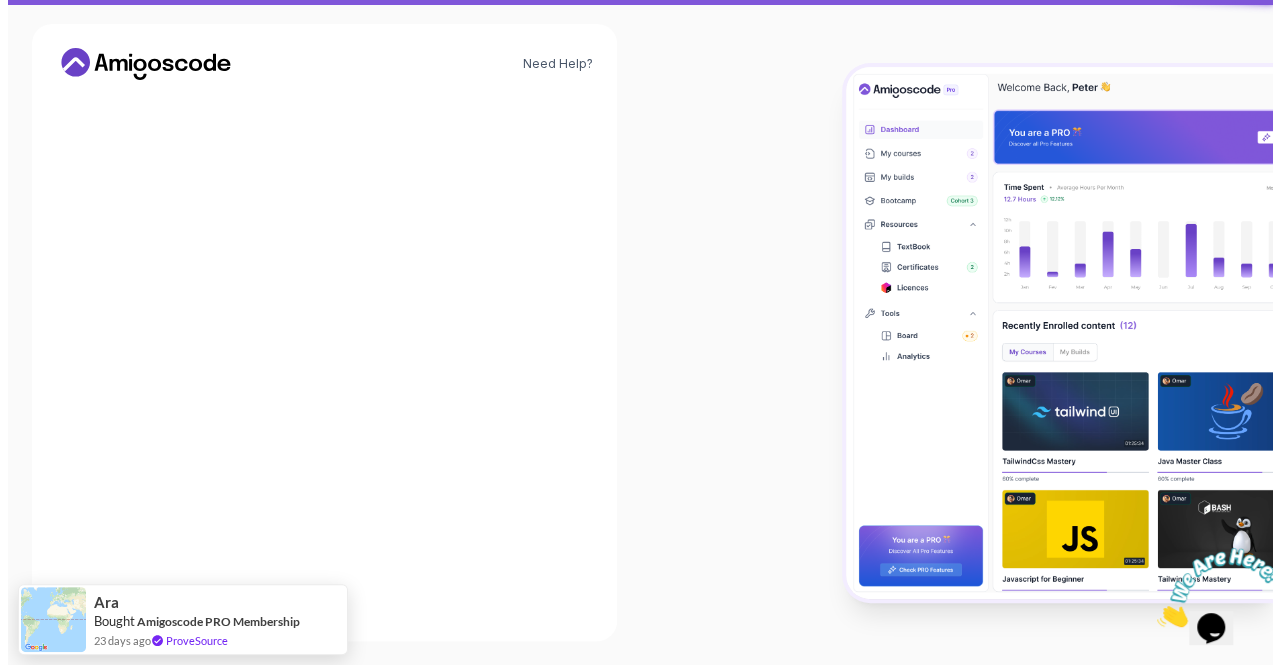 scroll, scrollTop: 0, scrollLeft: 0, axis: both 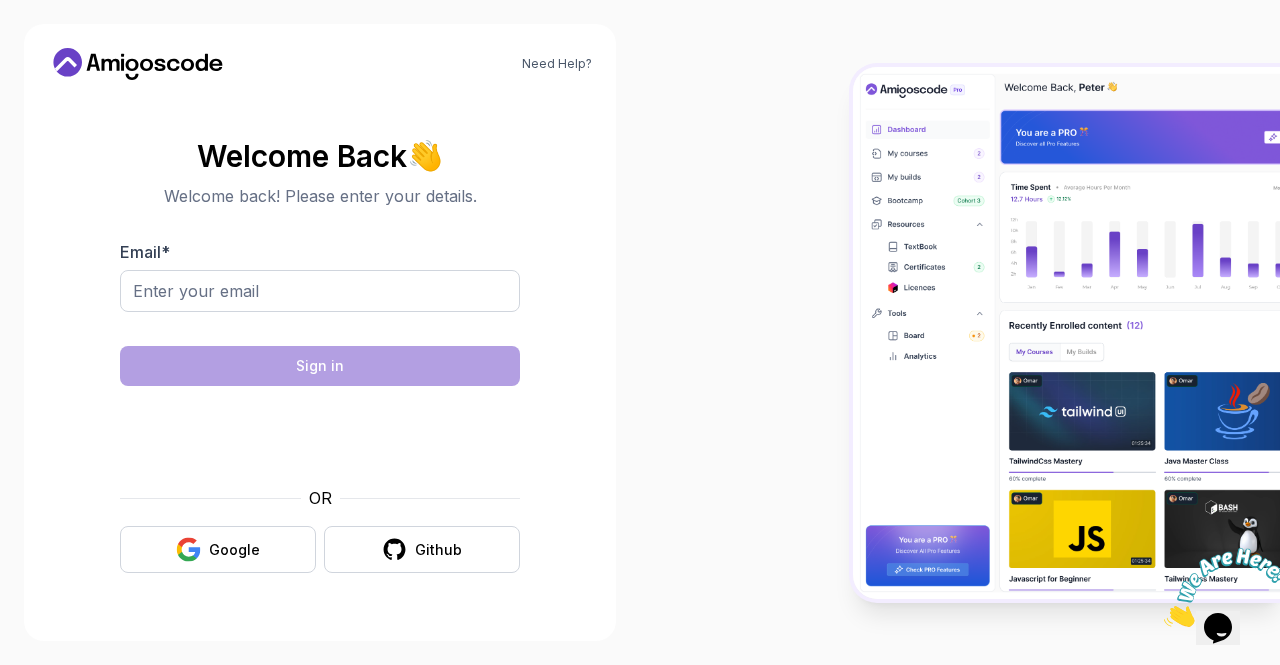 click at bounding box center [960, 332] 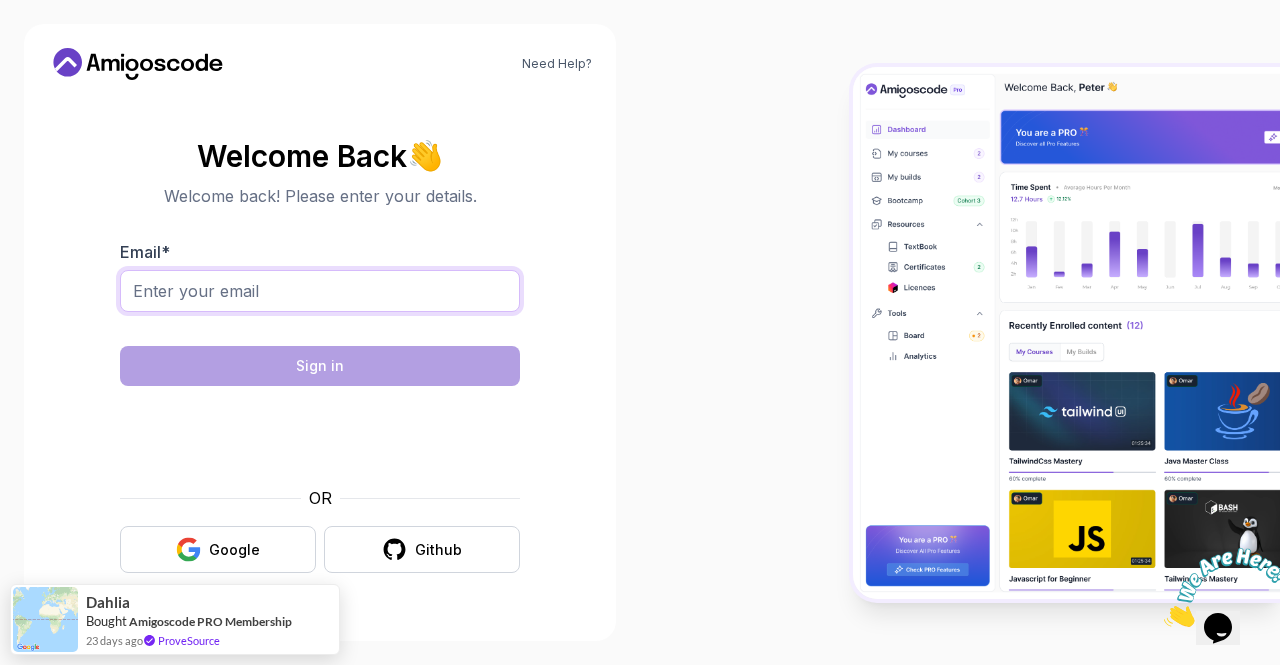click on "Email *" at bounding box center (320, 291) 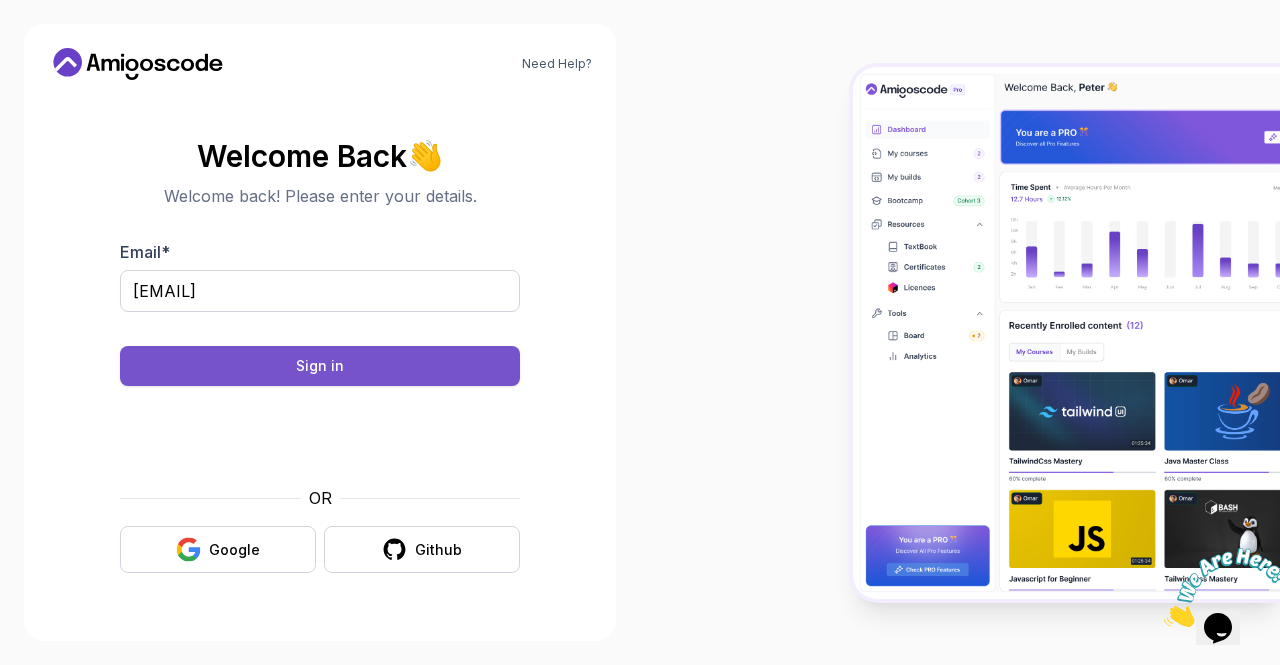 click on "Sign in" at bounding box center [320, 366] 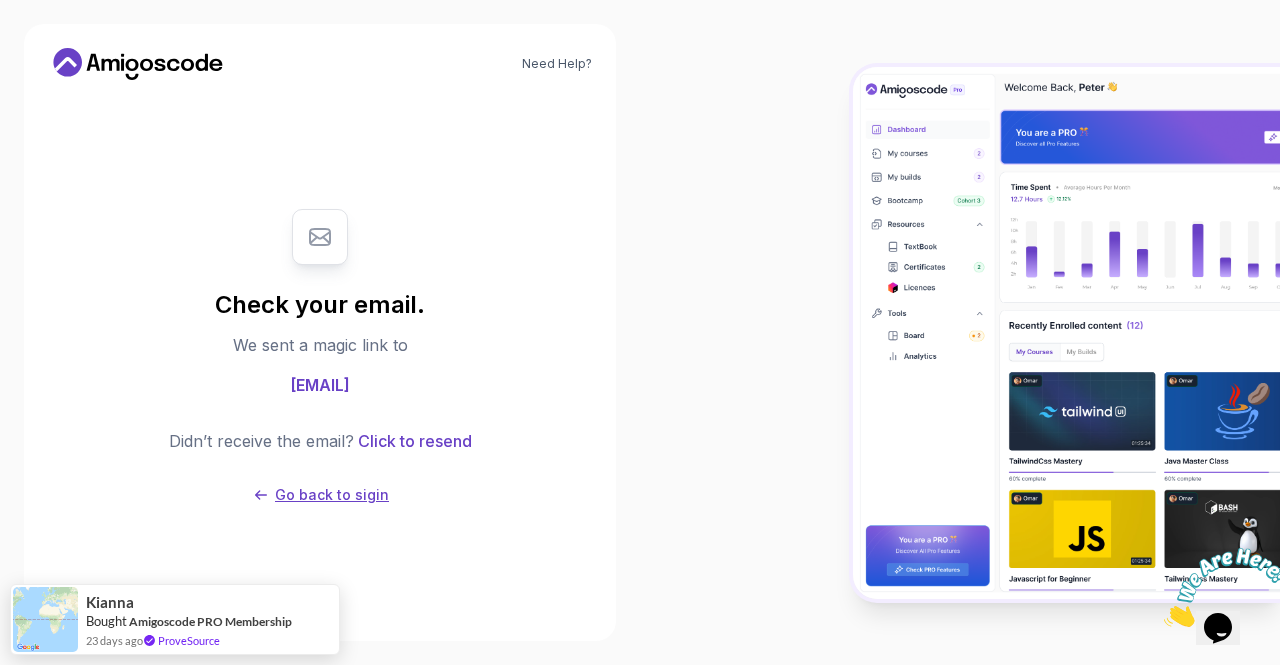 click on "Go back to sigin" at bounding box center (332, 495) 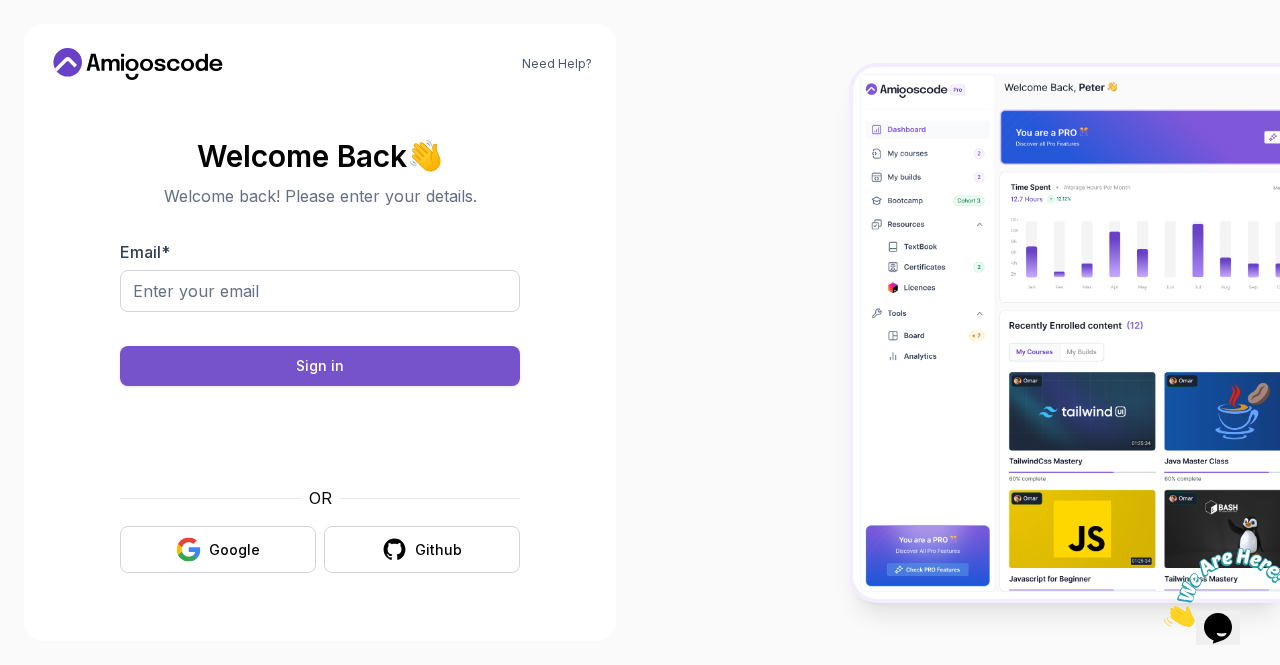 click on "Sign in" at bounding box center (320, 366) 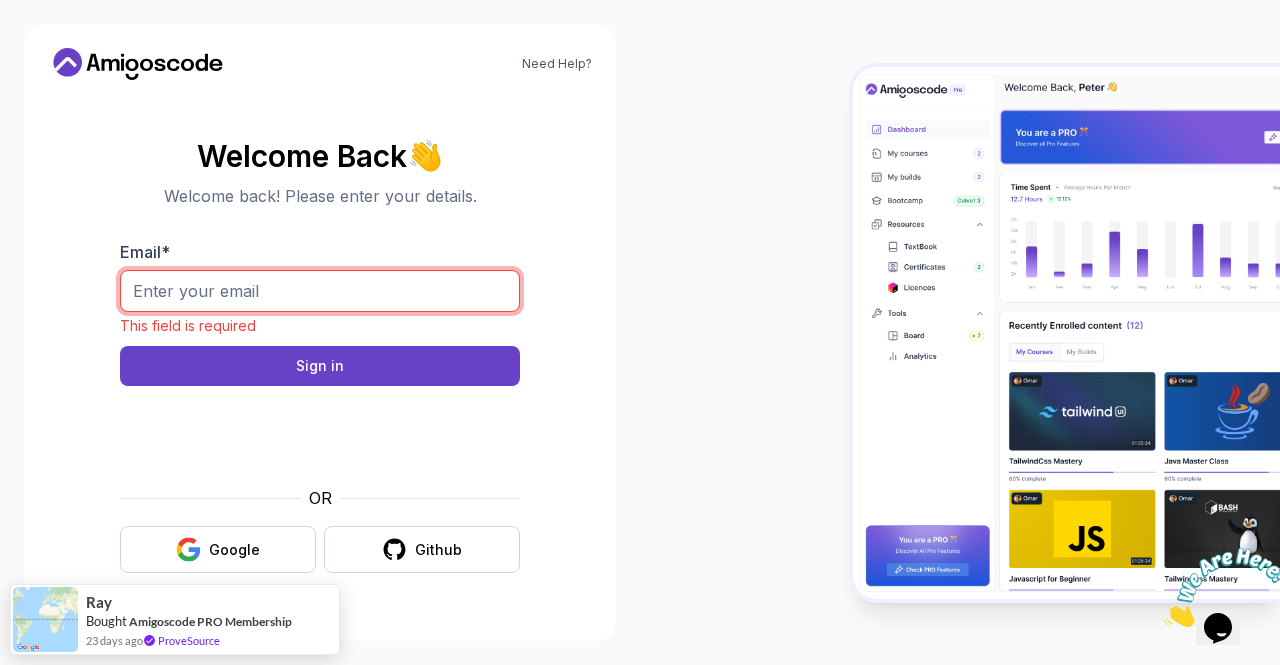 click on "Email *" at bounding box center (320, 291) 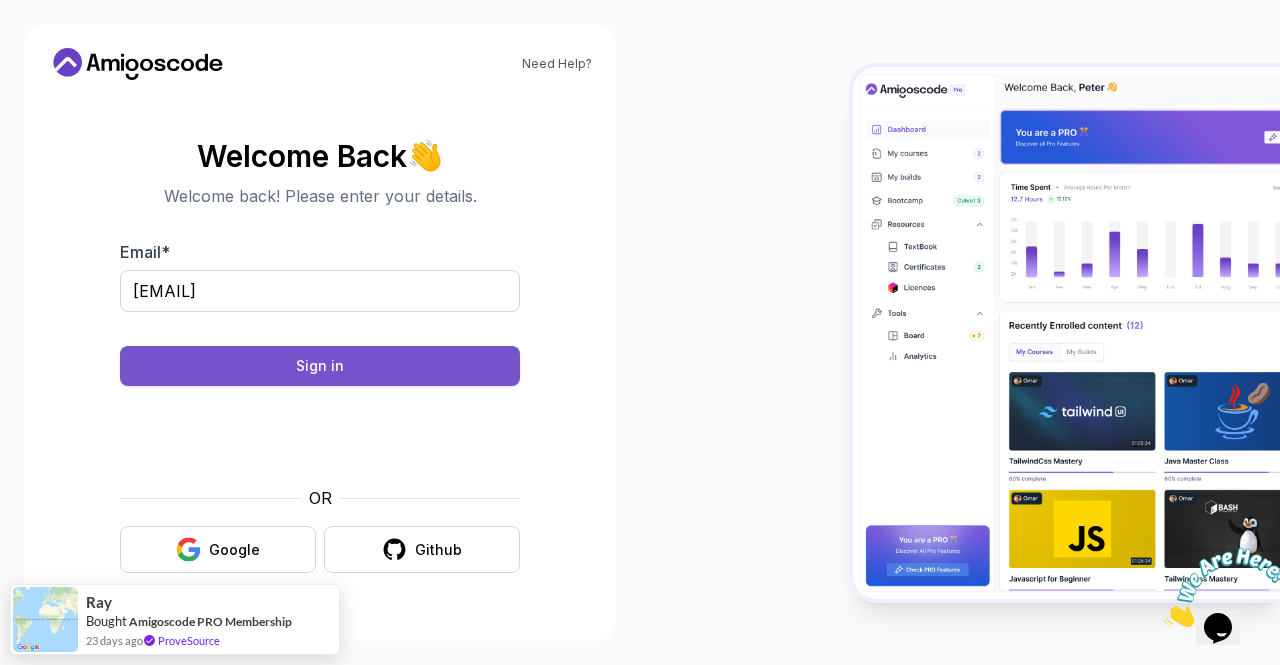 click on "Sign in" at bounding box center [320, 366] 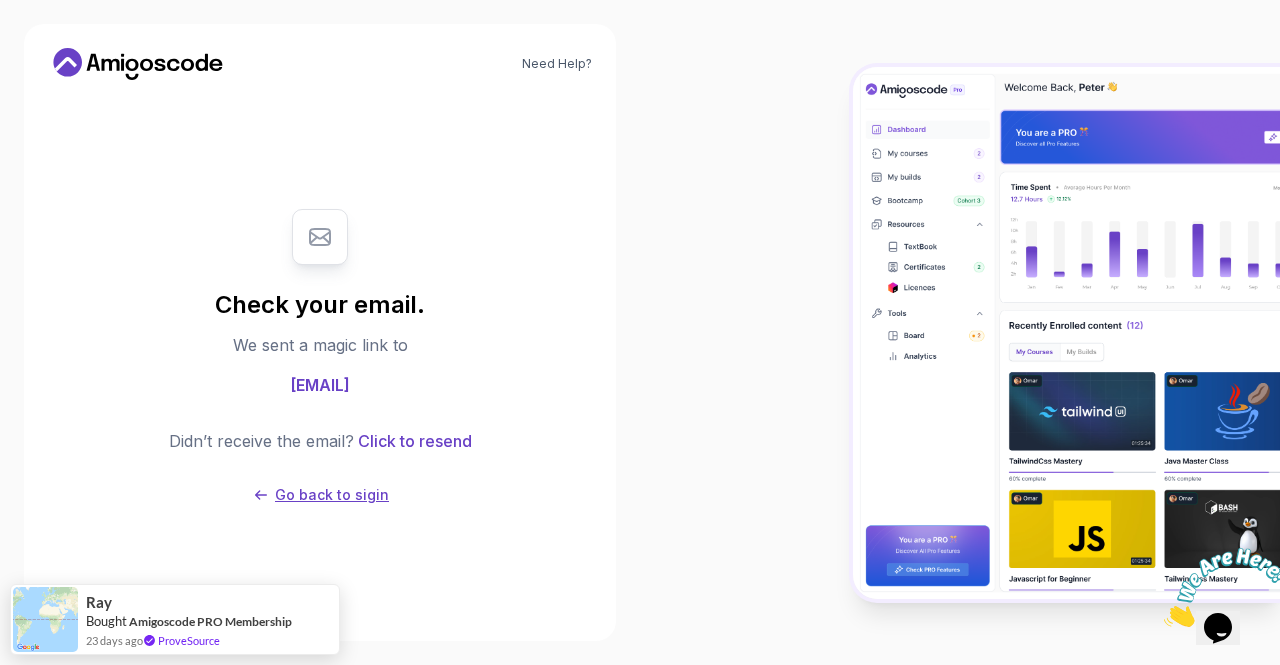 click on "Go back to sigin" at bounding box center (332, 495) 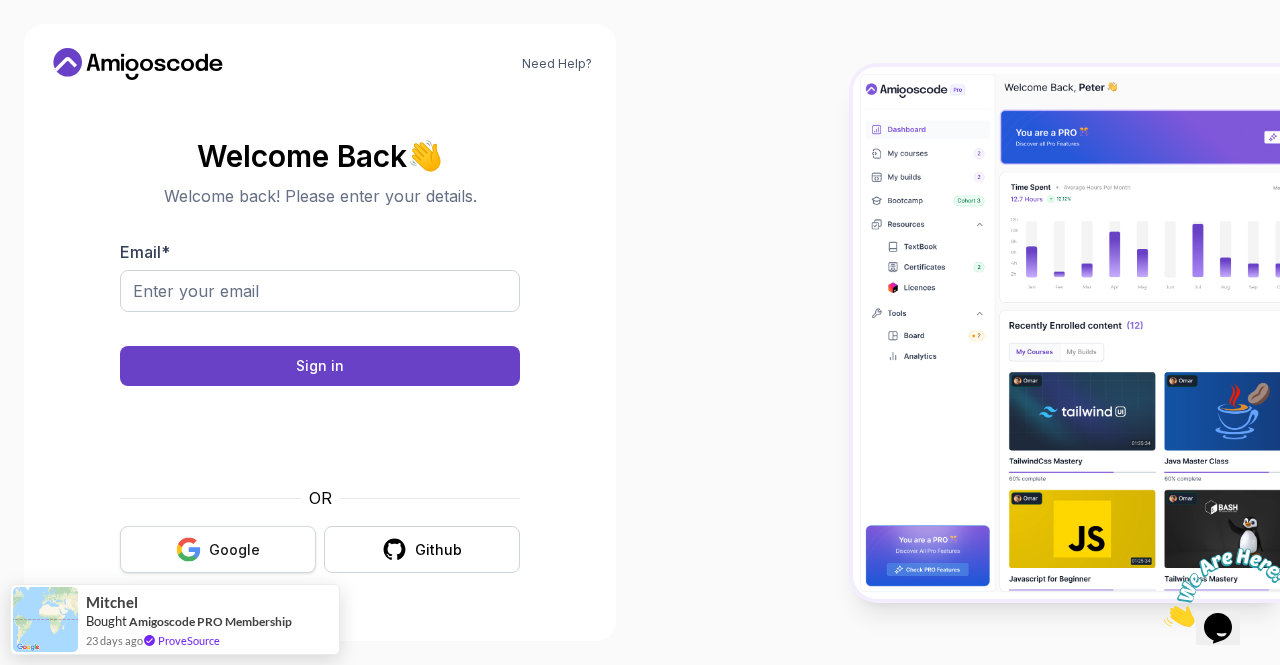 click on "Google" at bounding box center (234, 550) 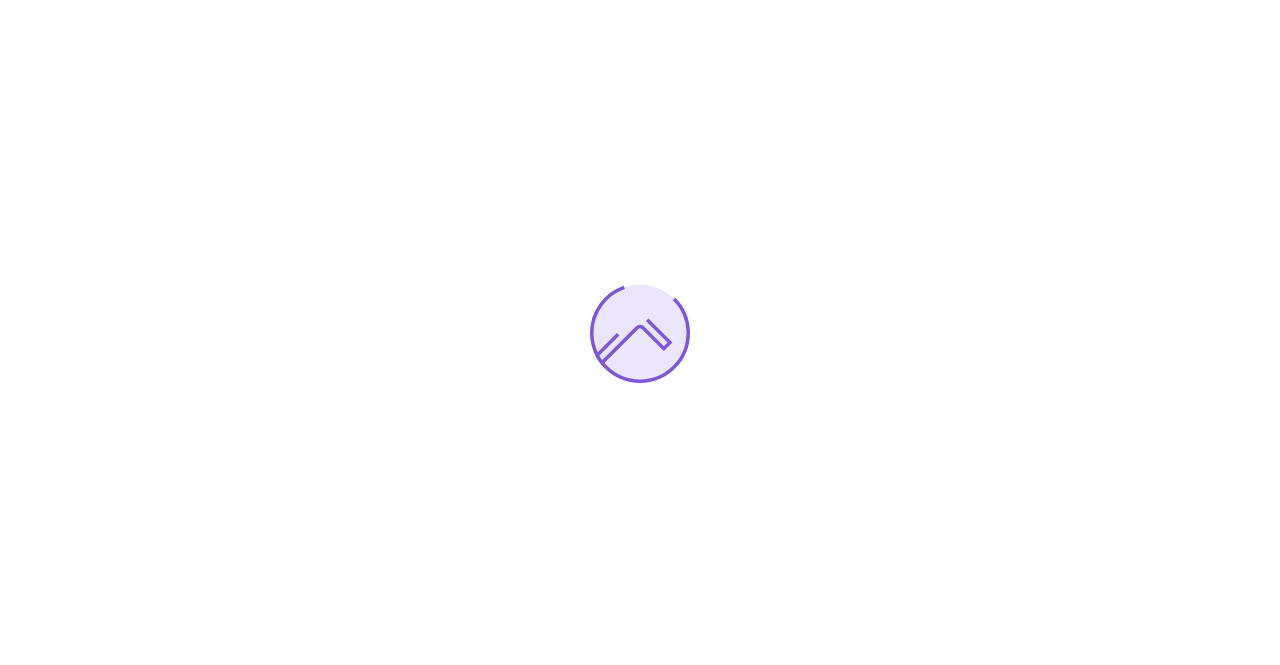 scroll, scrollTop: 0, scrollLeft: 0, axis: both 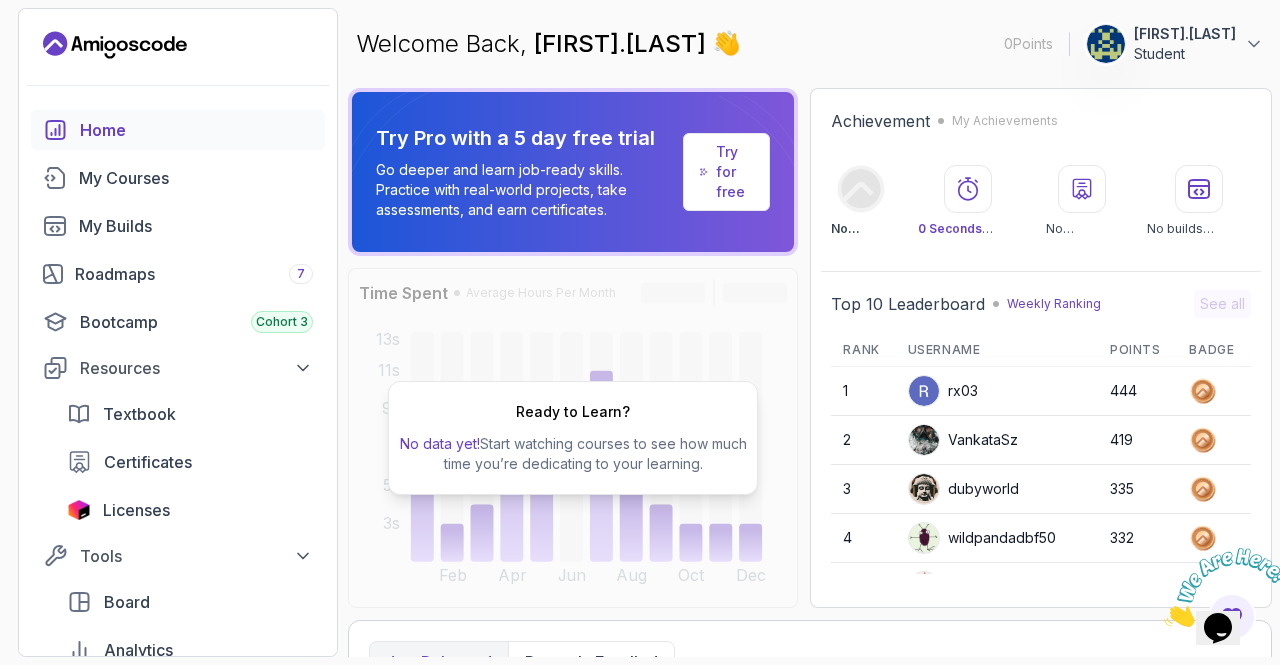click on "Ready to Learn? No data yet!   Start watching courses to see how much time you’re dedicating to your learning." at bounding box center (573, 438) 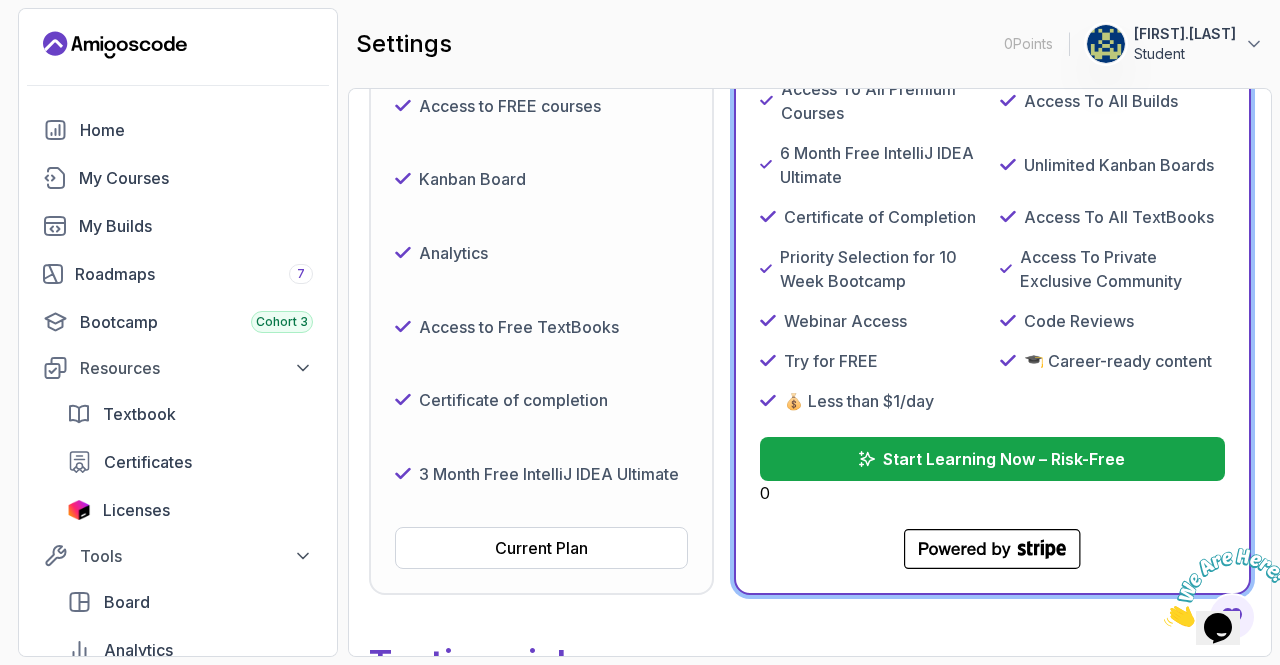 scroll, scrollTop: 437, scrollLeft: 0, axis: vertical 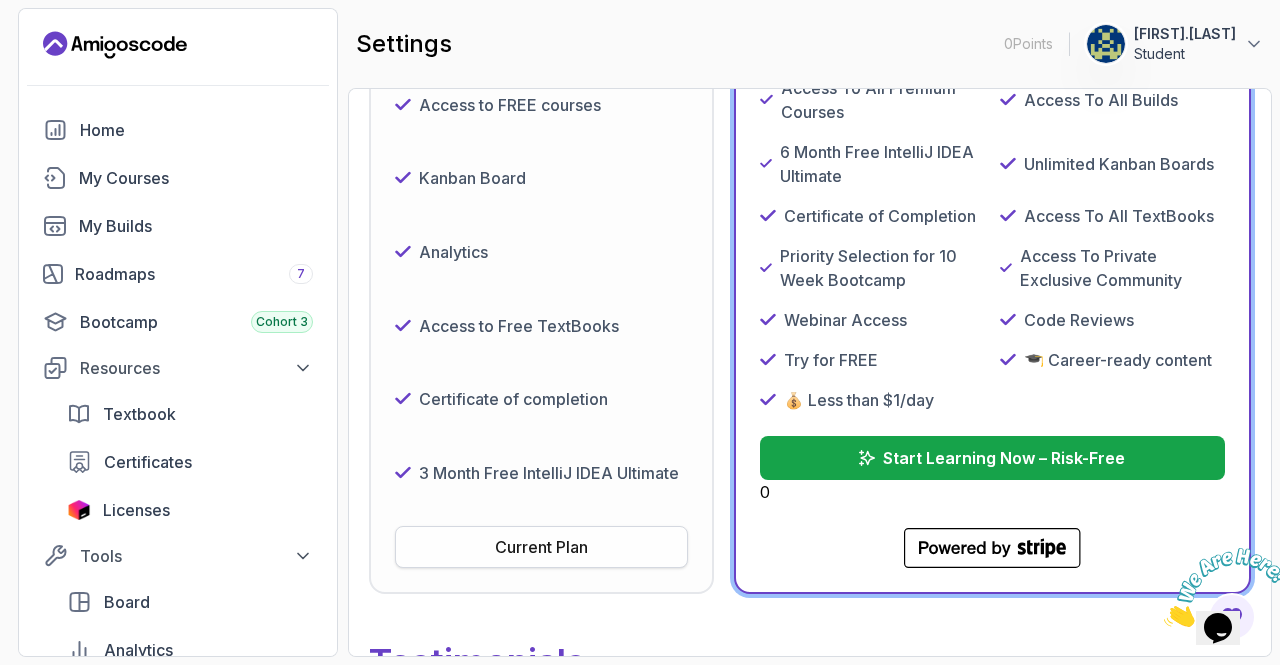 click on "Current Plan" at bounding box center (541, 547) 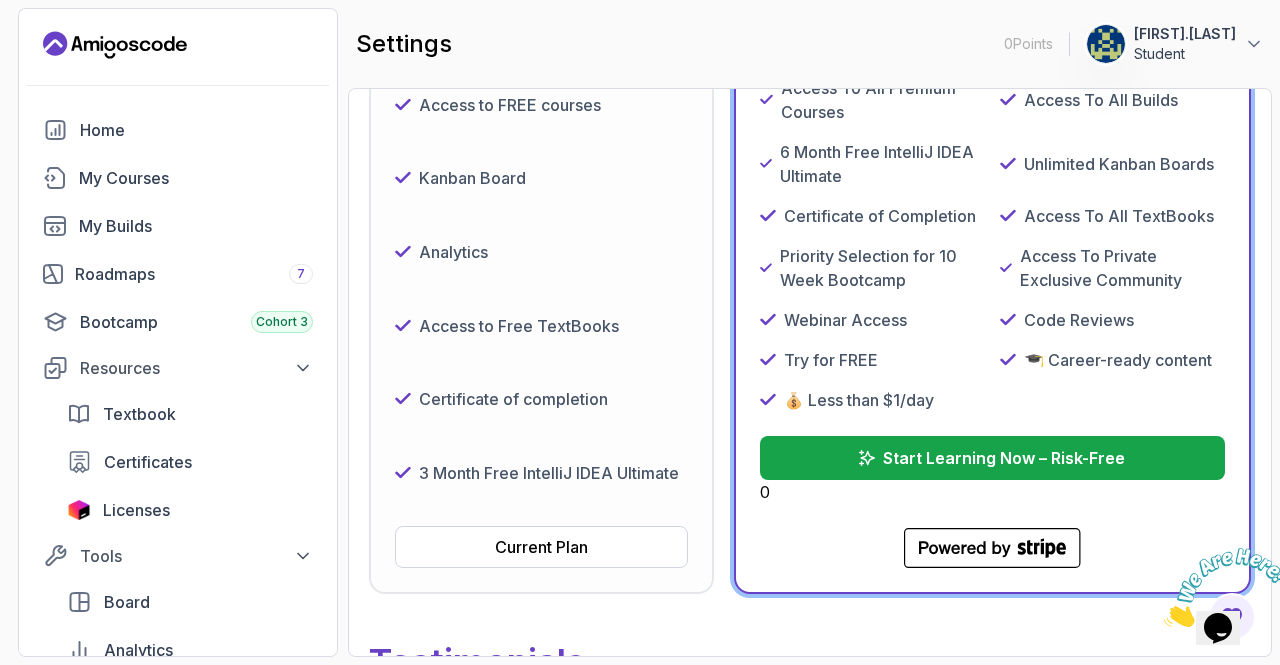 click on "3 Month Free IntelliJ IDEA Ultimate" at bounding box center [549, 473] 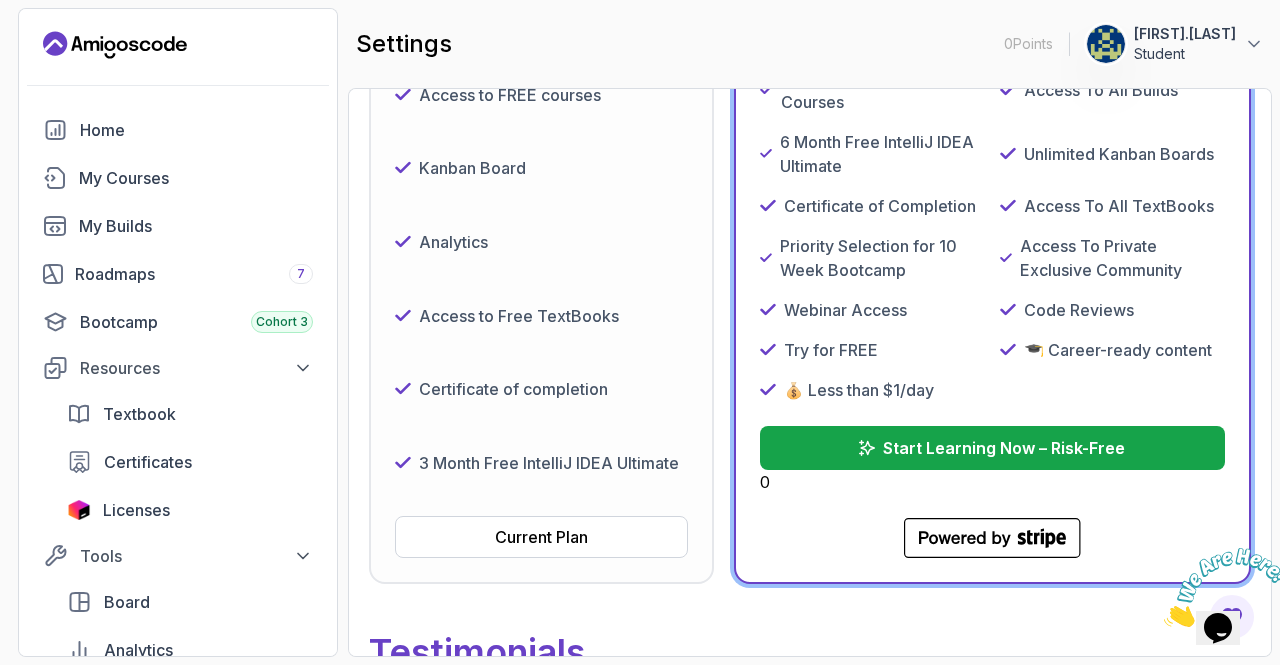 scroll, scrollTop: 448, scrollLeft: 0, axis: vertical 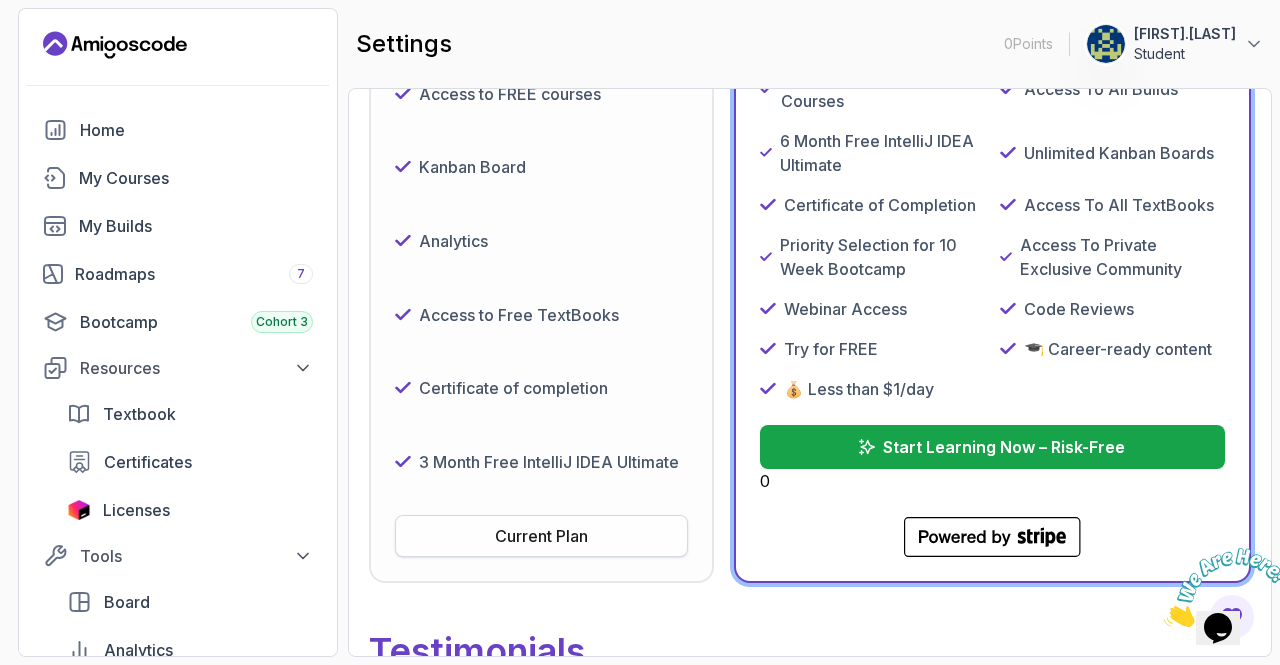 click on "Current Plan" at bounding box center (541, 536) 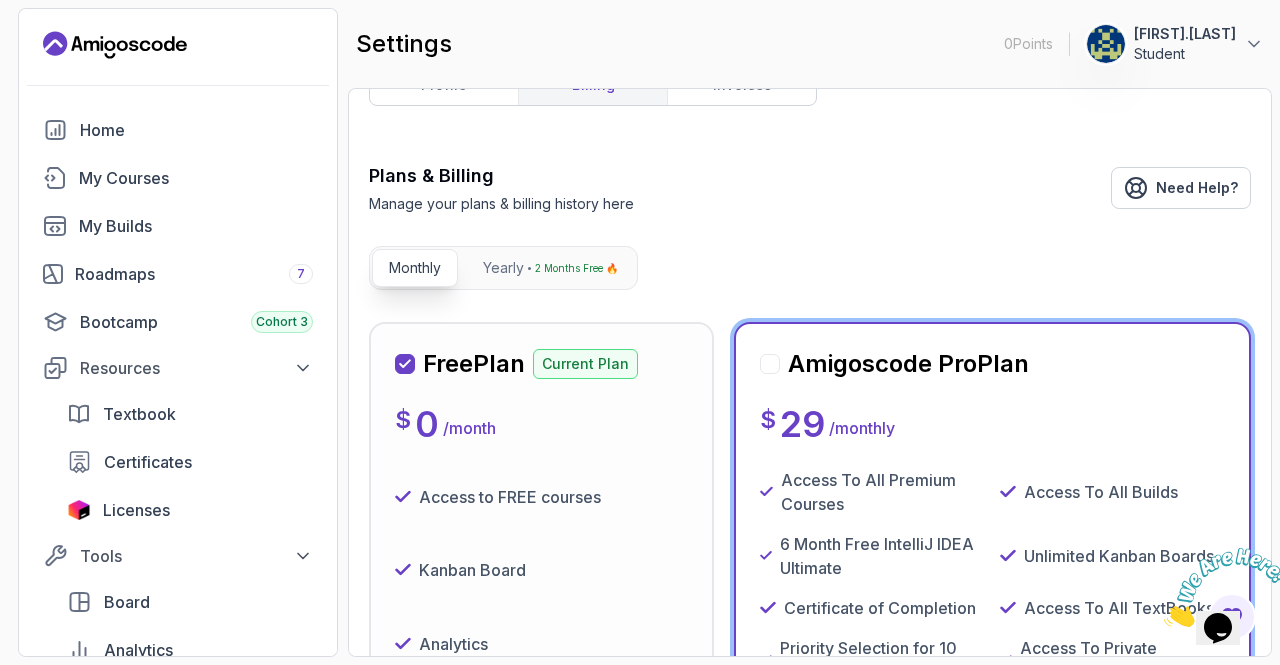 scroll, scrollTop: 0, scrollLeft: 0, axis: both 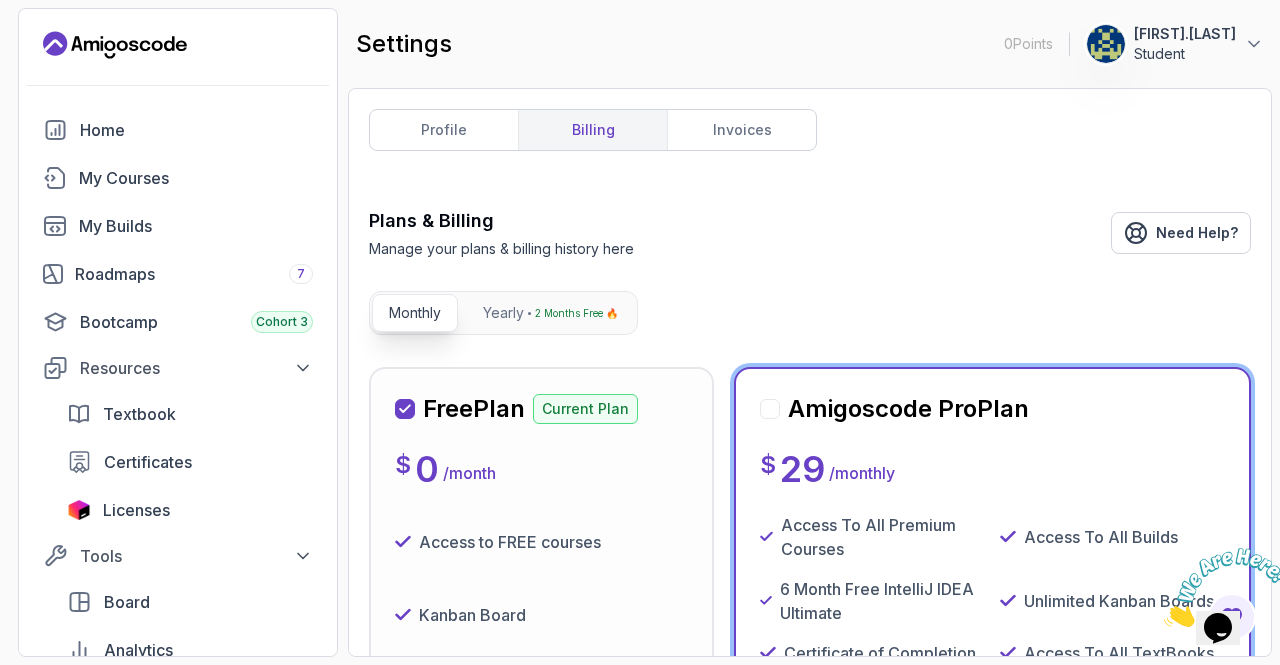 click on "Free  Plan Current Plan" at bounding box center [516, 409] 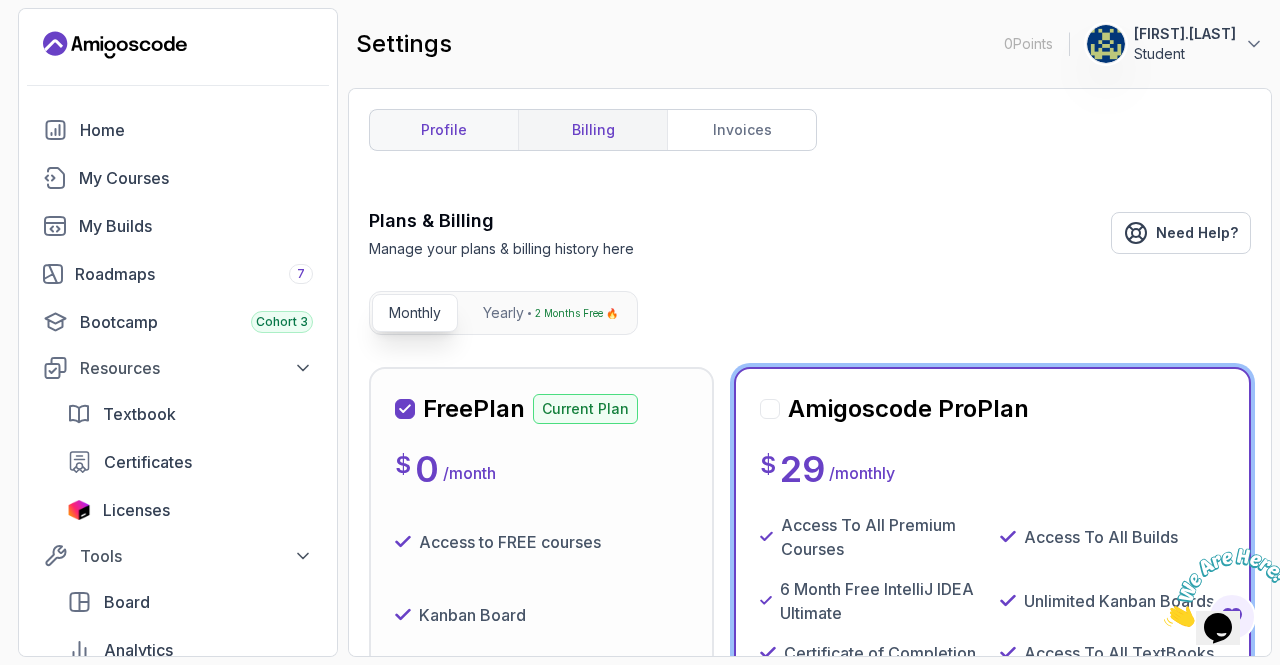 click on "profile" at bounding box center (444, 130) 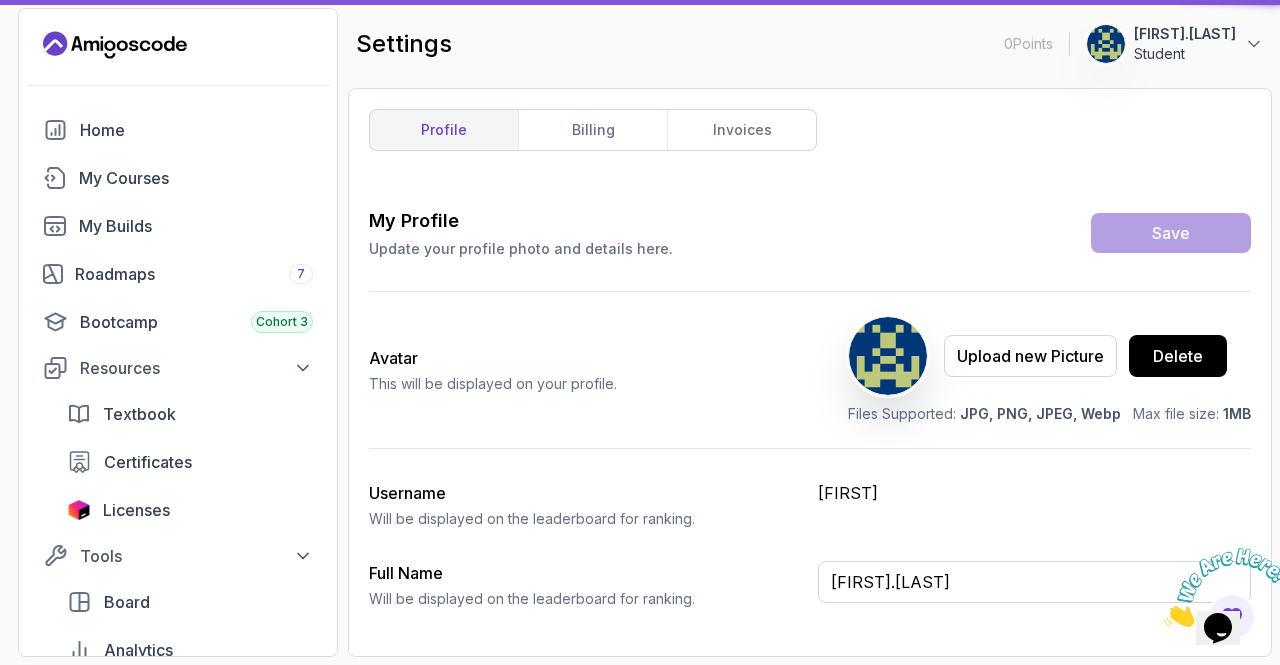 type on "Student" 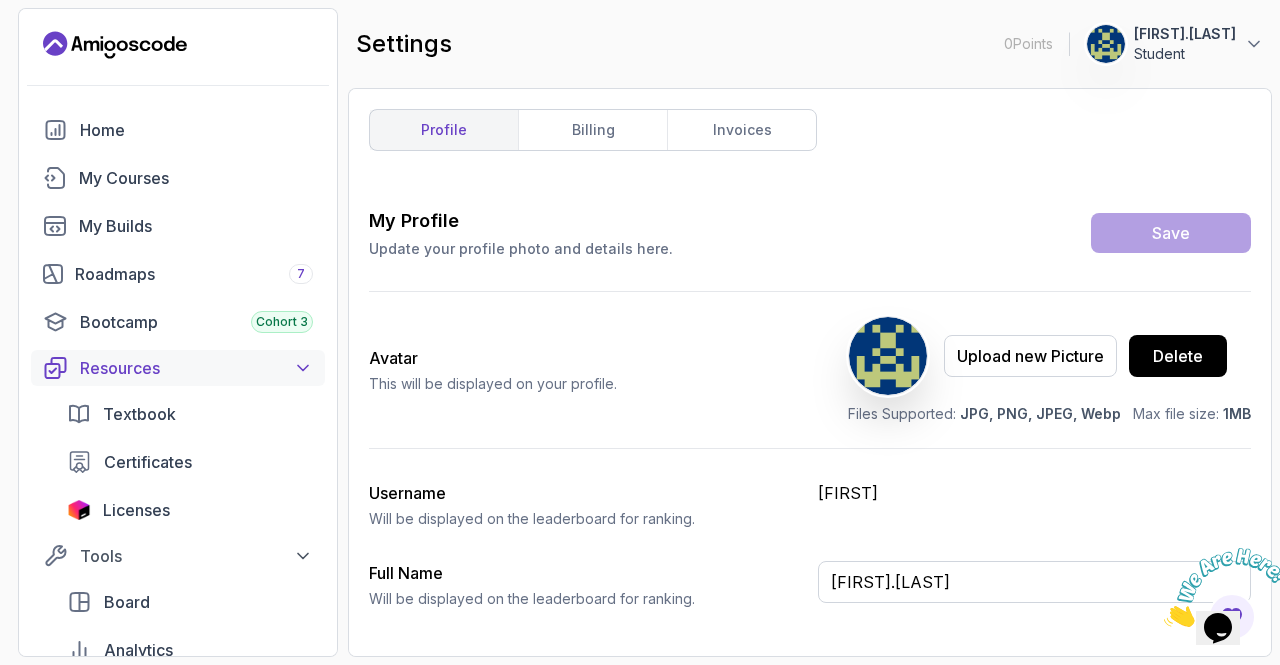 click on "Resources" at bounding box center (196, 368) 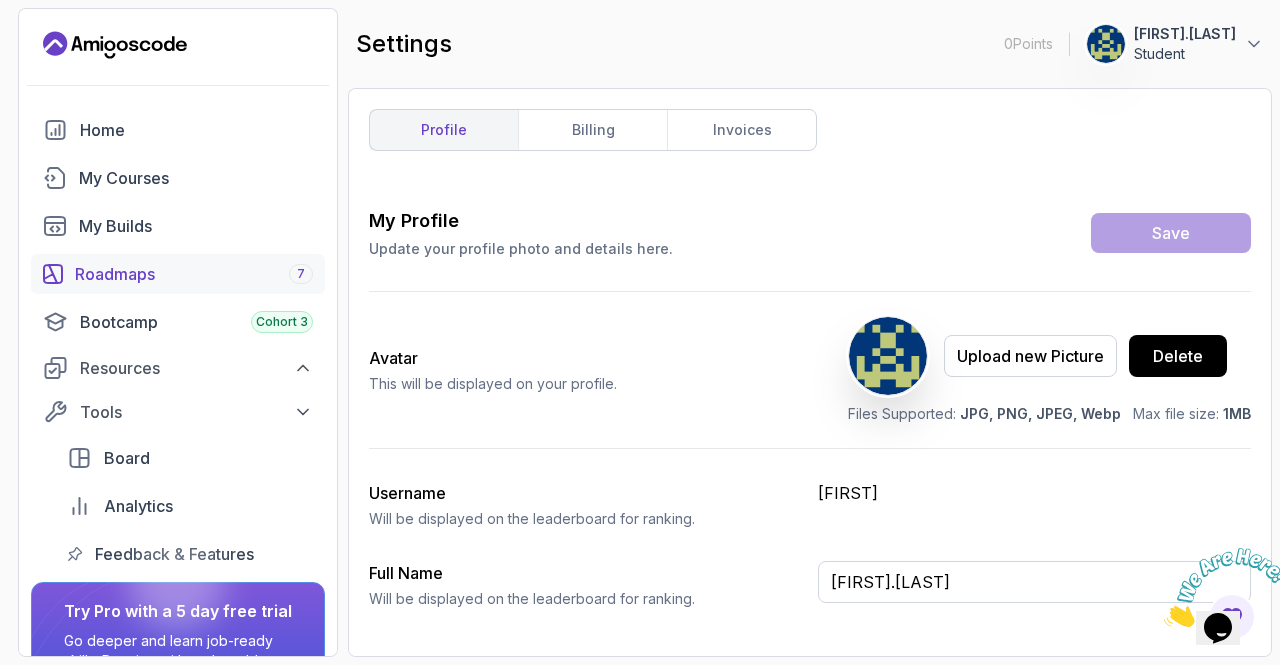 click on "Roadmaps 7" at bounding box center (194, 274) 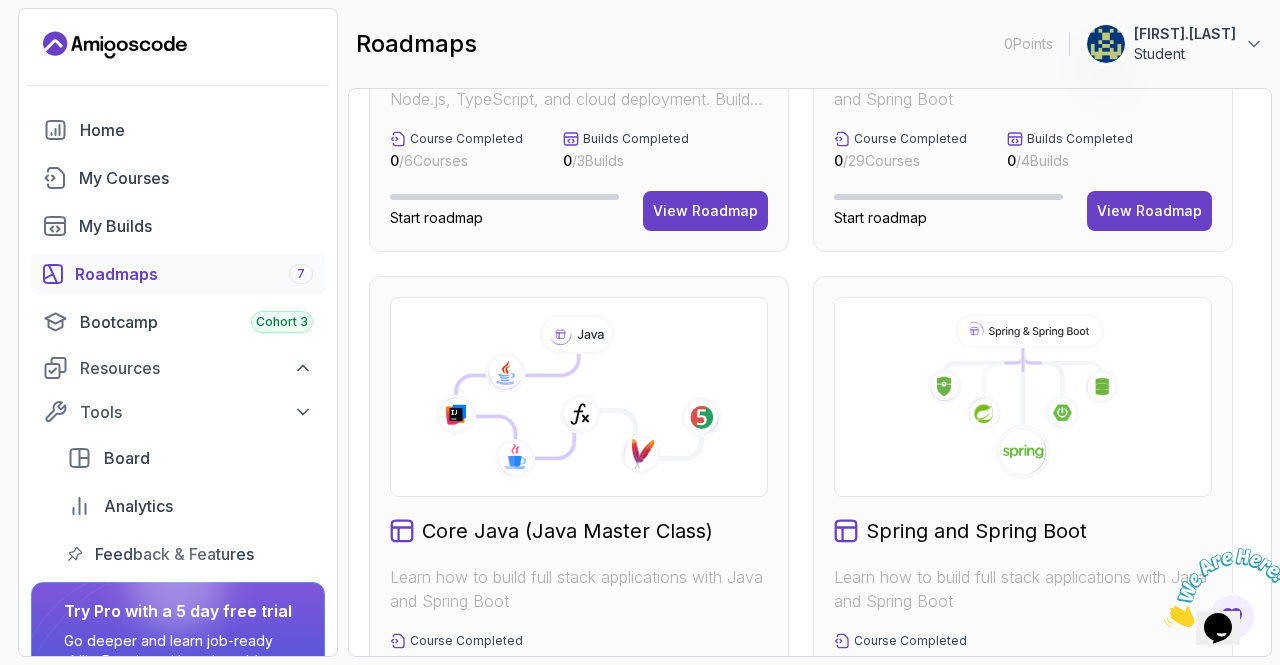 scroll, scrollTop: 0, scrollLeft: 0, axis: both 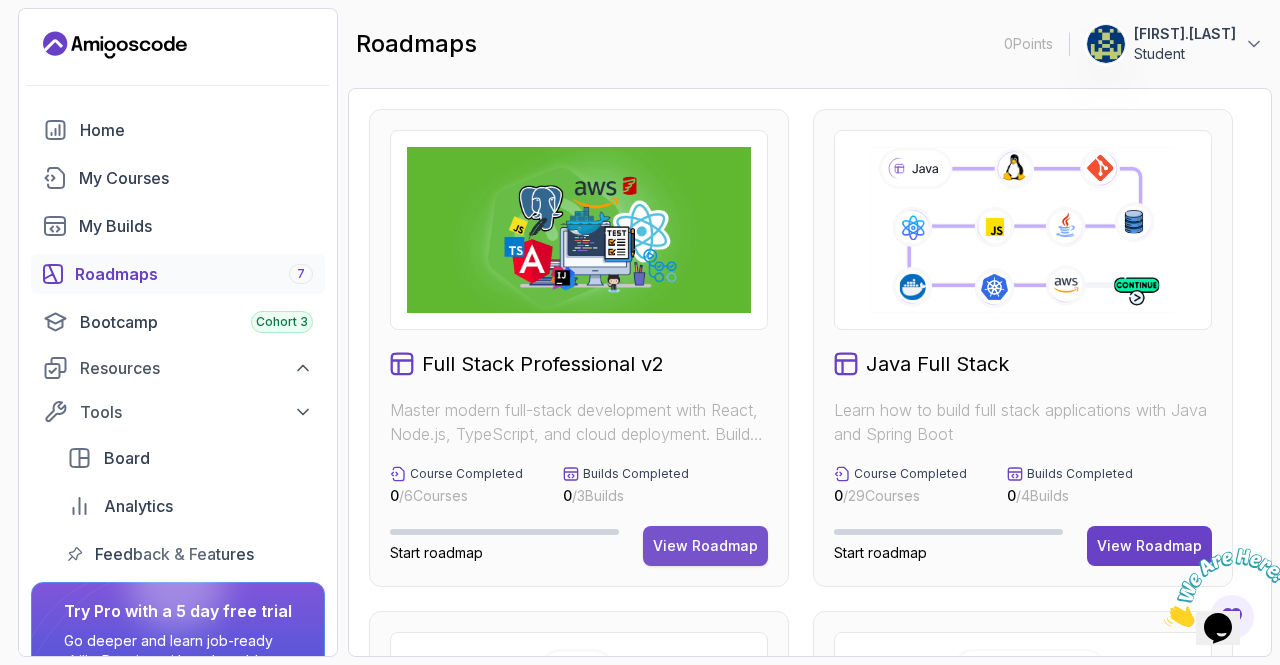 click on "View Roadmap" at bounding box center (705, 546) 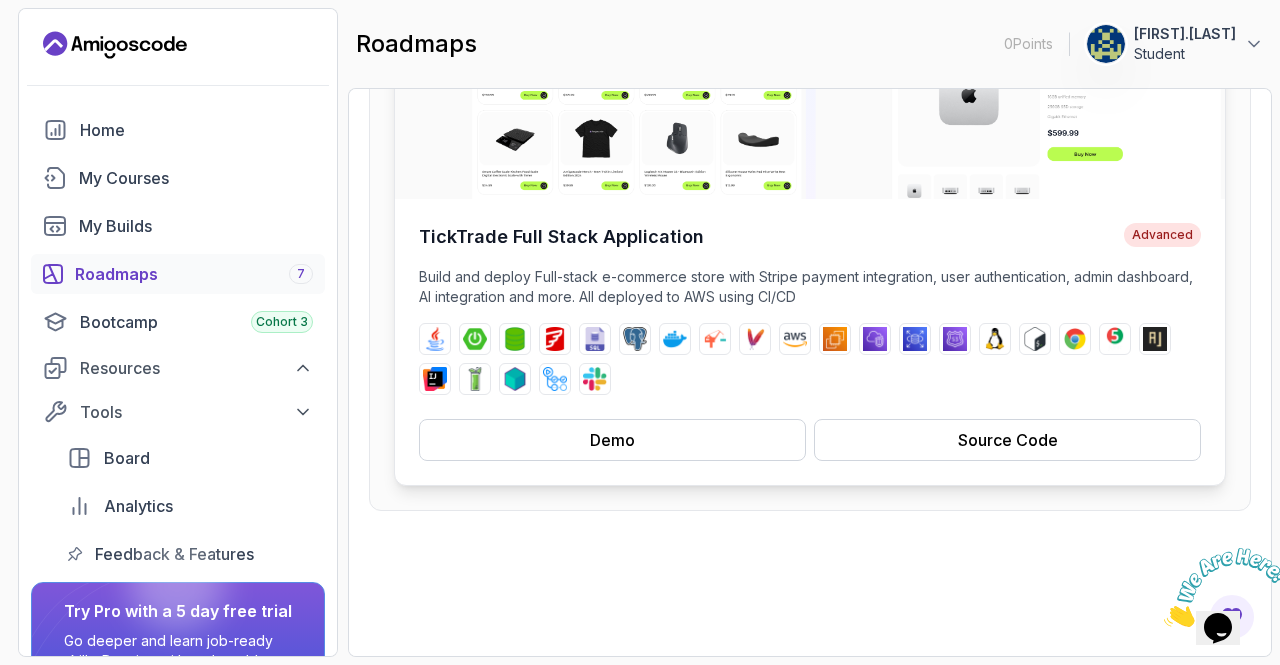 scroll, scrollTop: 319, scrollLeft: 0, axis: vertical 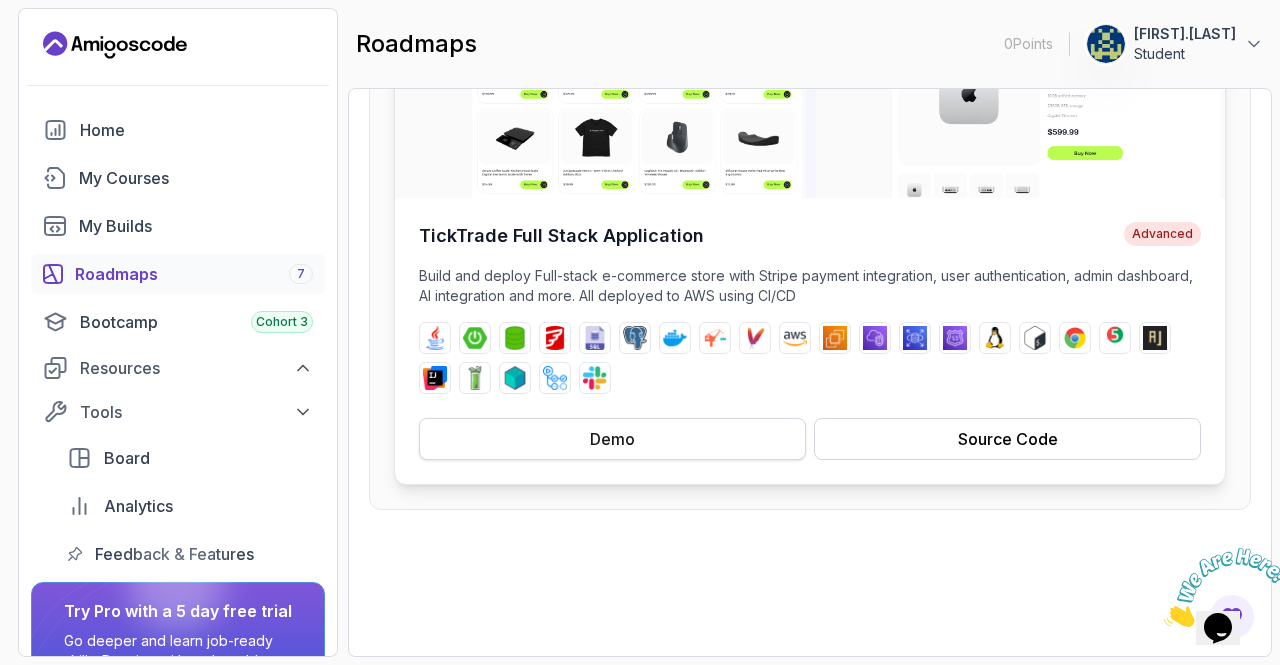 click on "Demo" at bounding box center [612, 439] 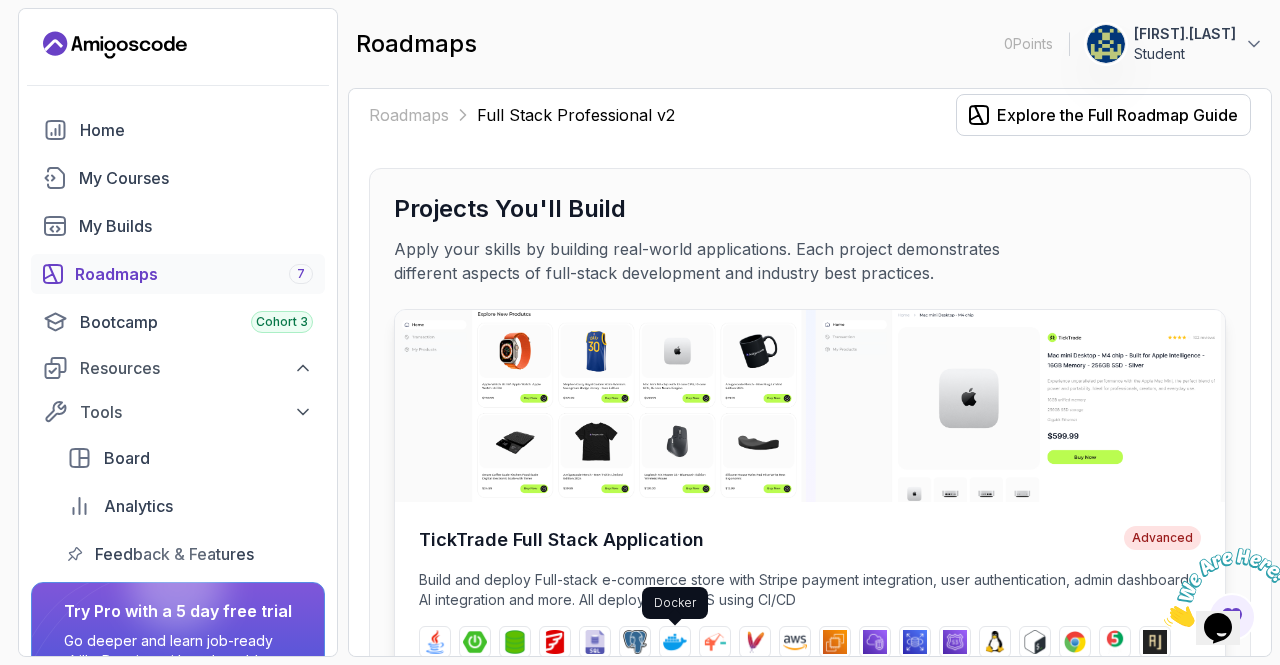 scroll, scrollTop: 0, scrollLeft: 0, axis: both 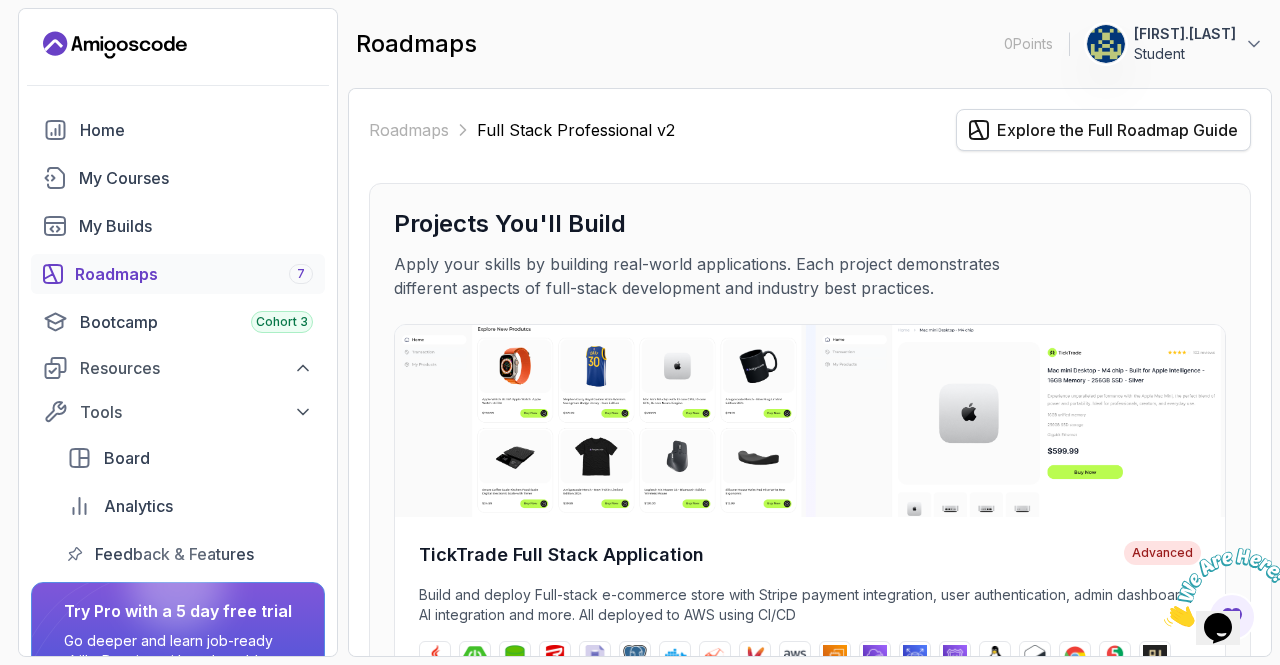 click on "Explore the Full Roadmap Guide" at bounding box center [1117, 130] 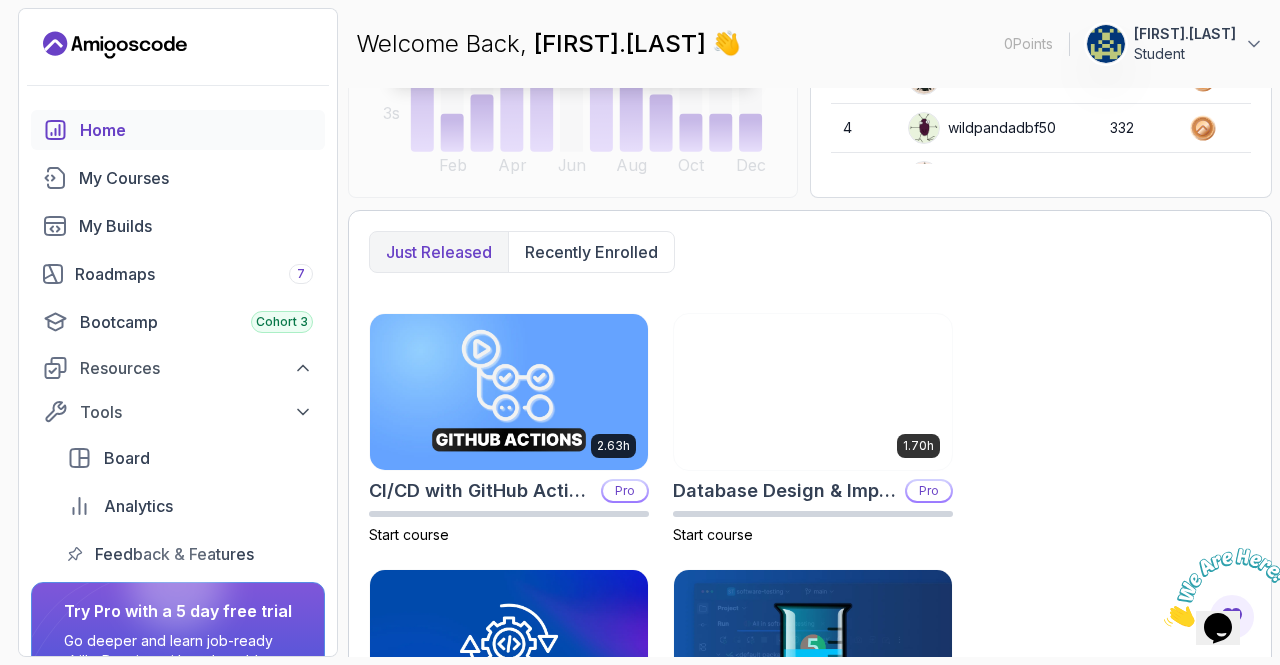 scroll, scrollTop: 410, scrollLeft: 0, axis: vertical 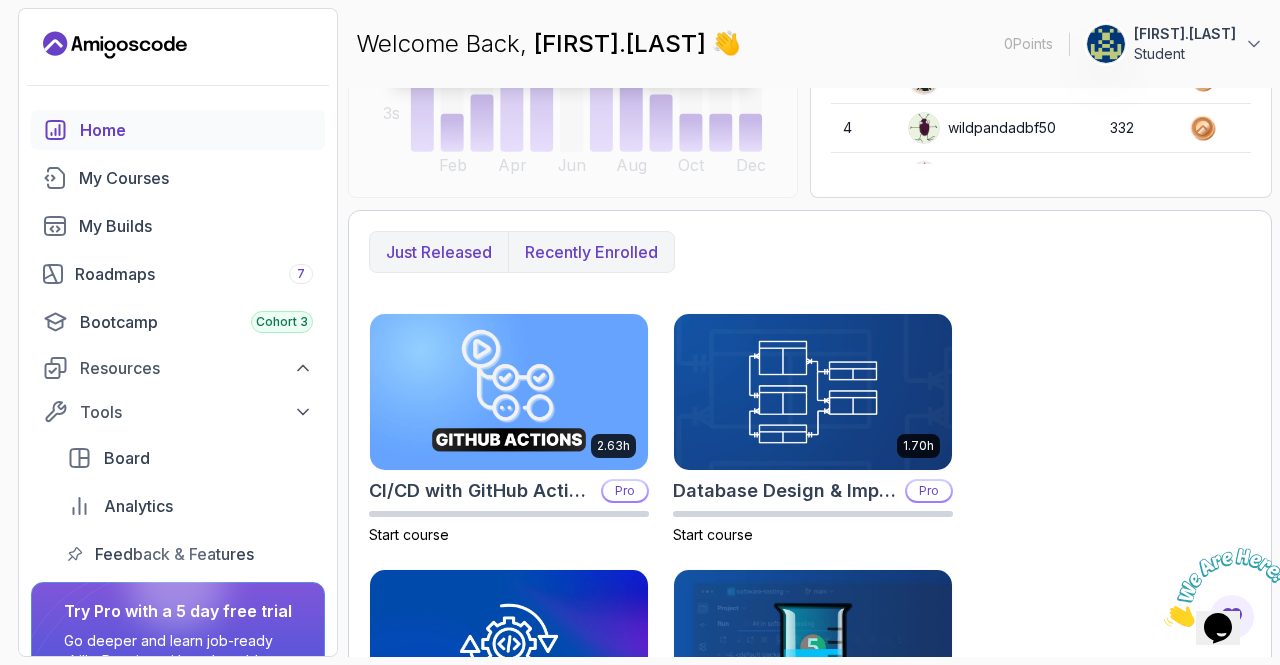 click on "Recently enrolled" at bounding box center [591, 252] 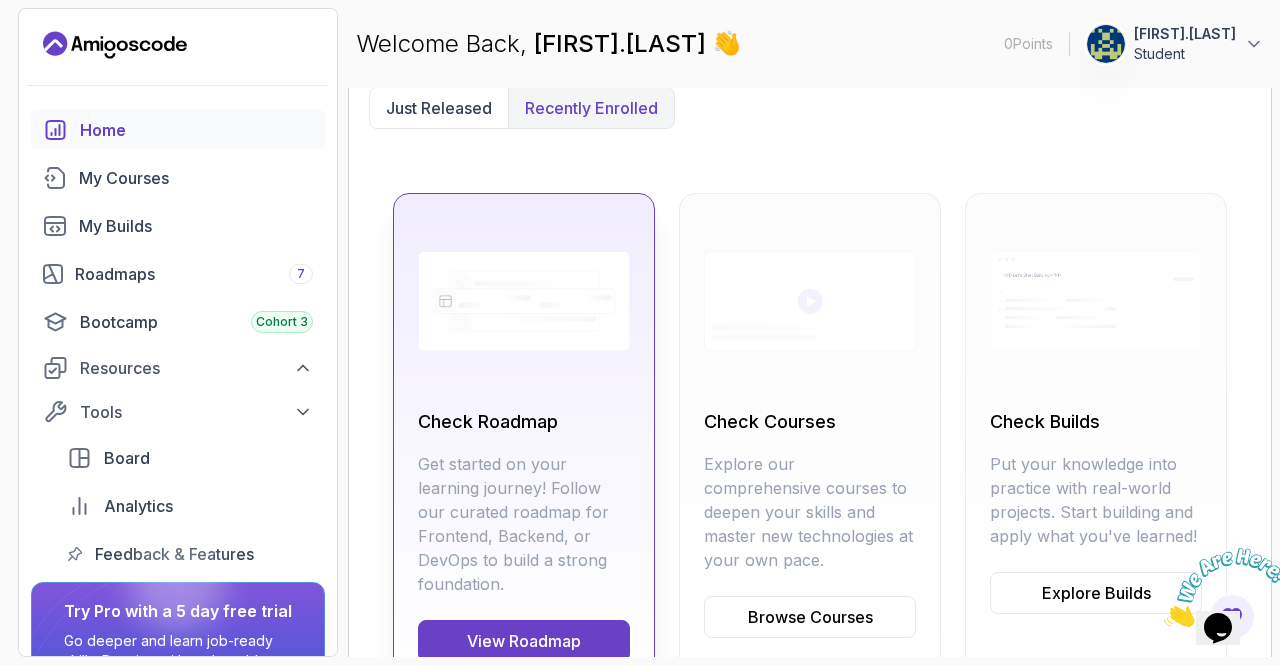scroll, scrollTop: 601, scrollLeft: 0, axis: vertical 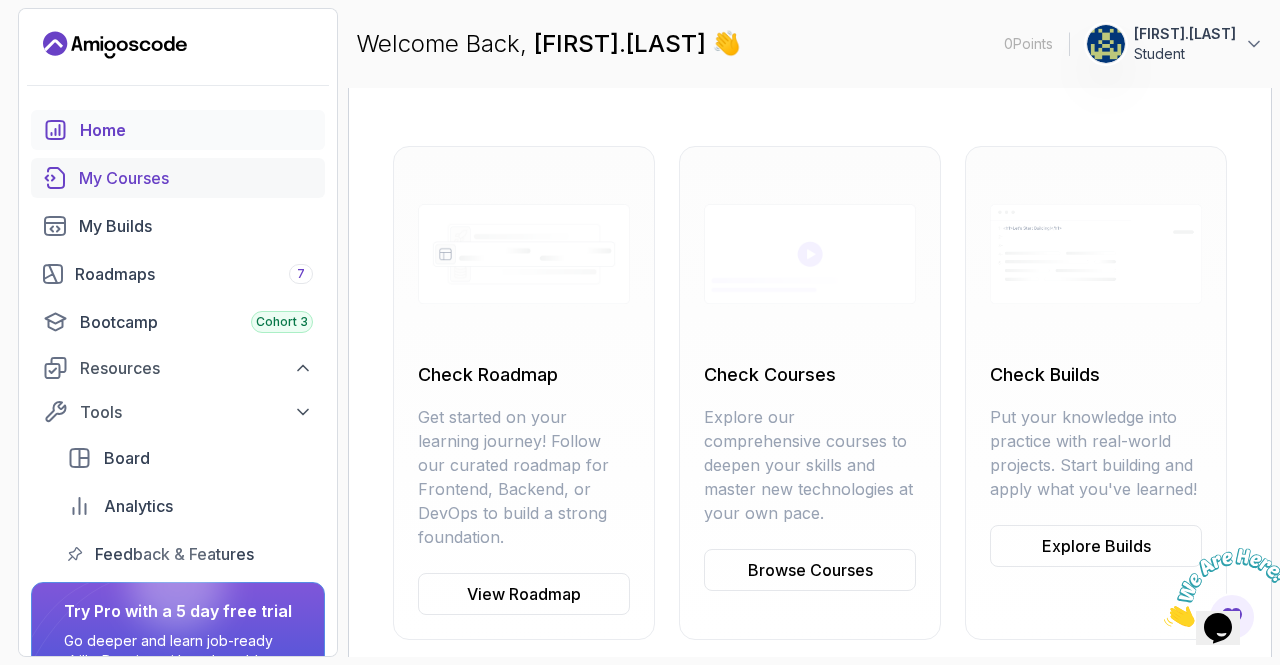 click on "My Courses" at bounding box center [196, 178] 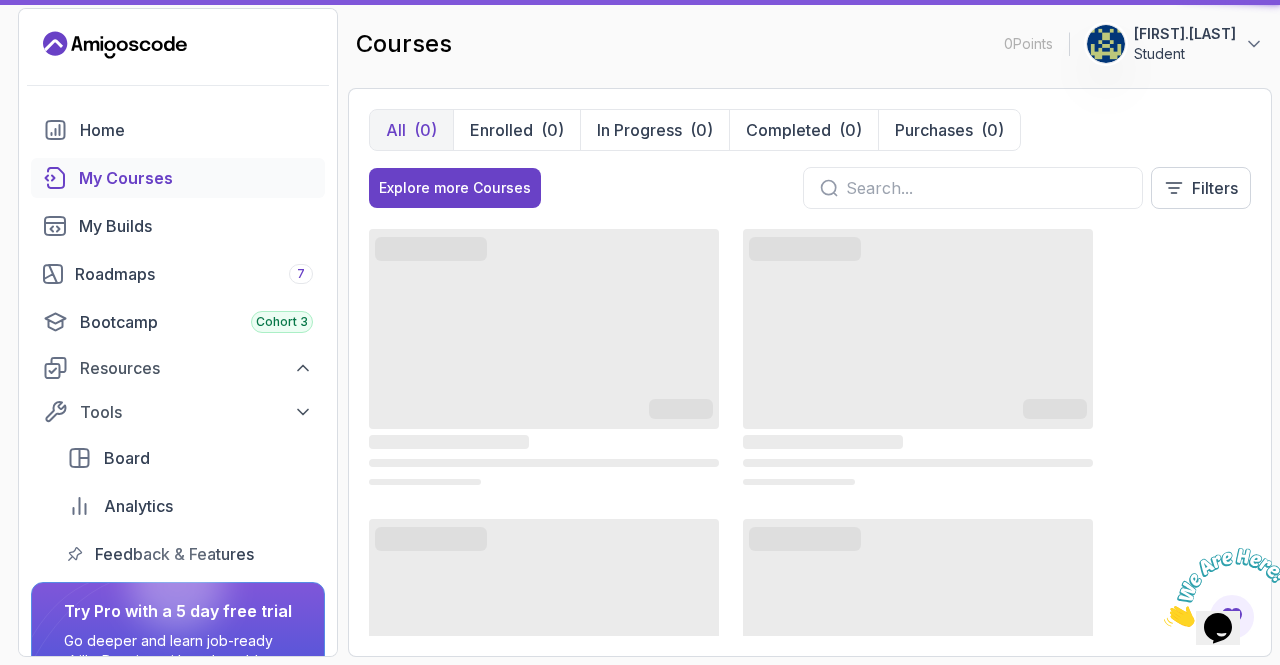 scroll, scrollTop: 0, scrollLeft: 0, axis: both 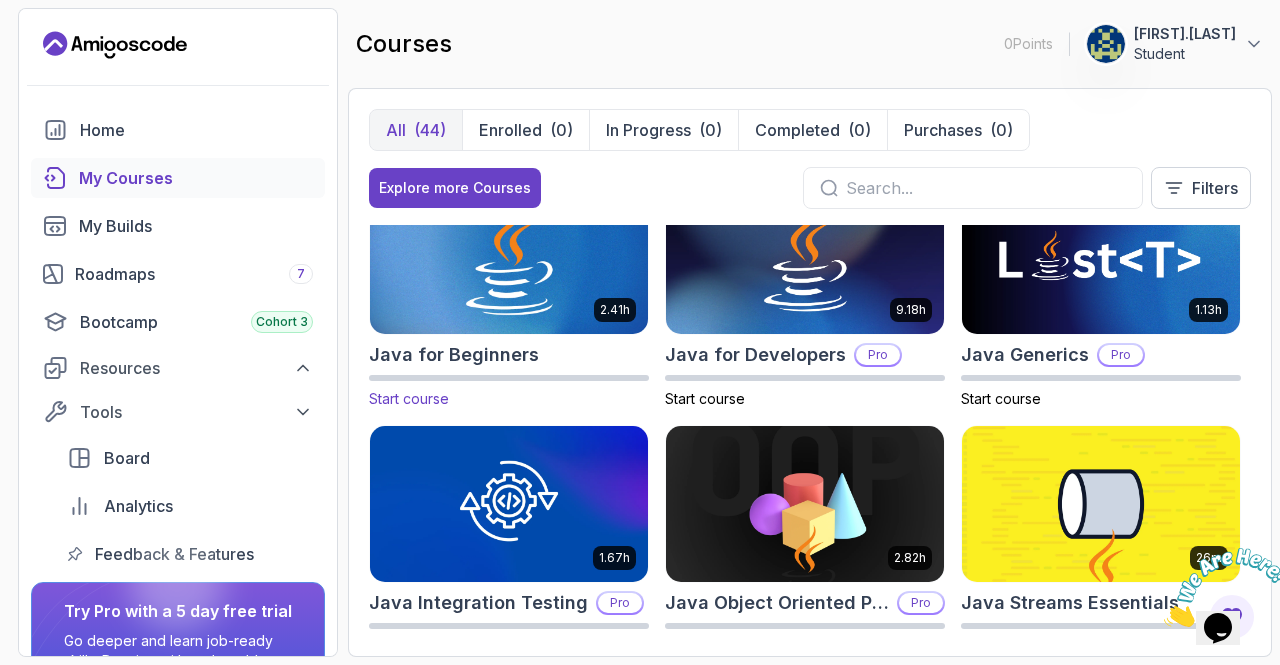 click at bounding box center [509, 256] 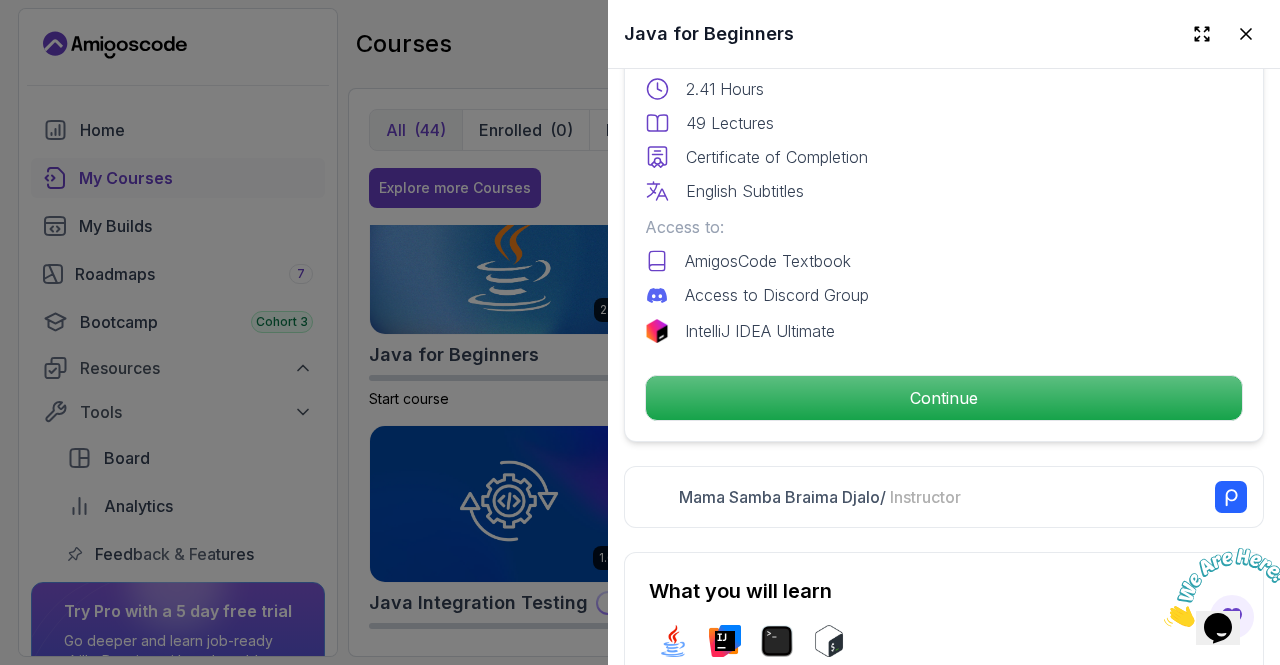 scroll, scrollTop: 584, scrollLeft: 0, axis: vertical 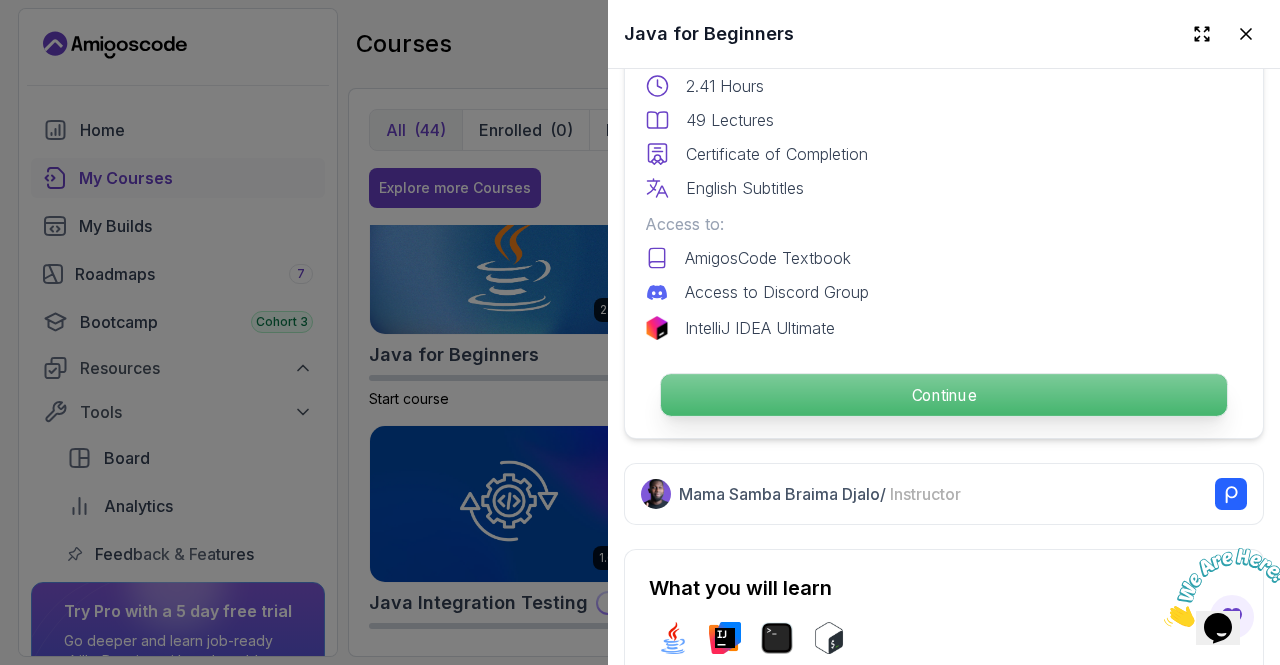 click on "Continue" at bounding box center (944, 395) 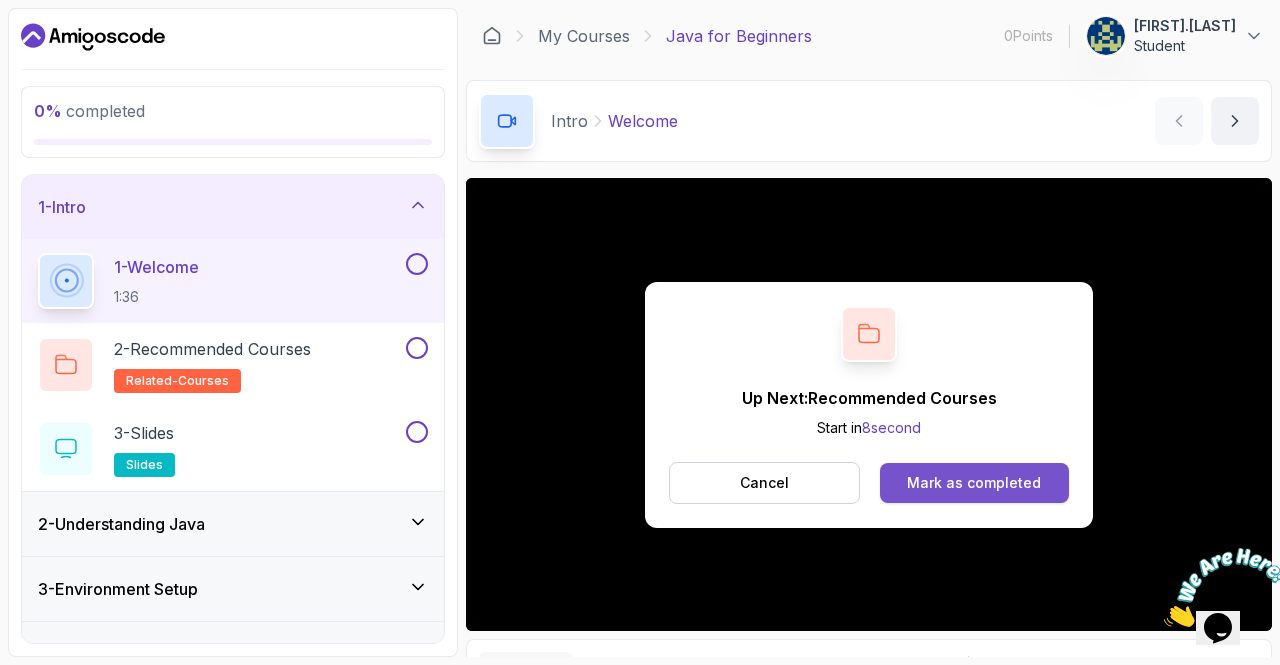 click on "Mark as completed" at bounding box center [974, 483] 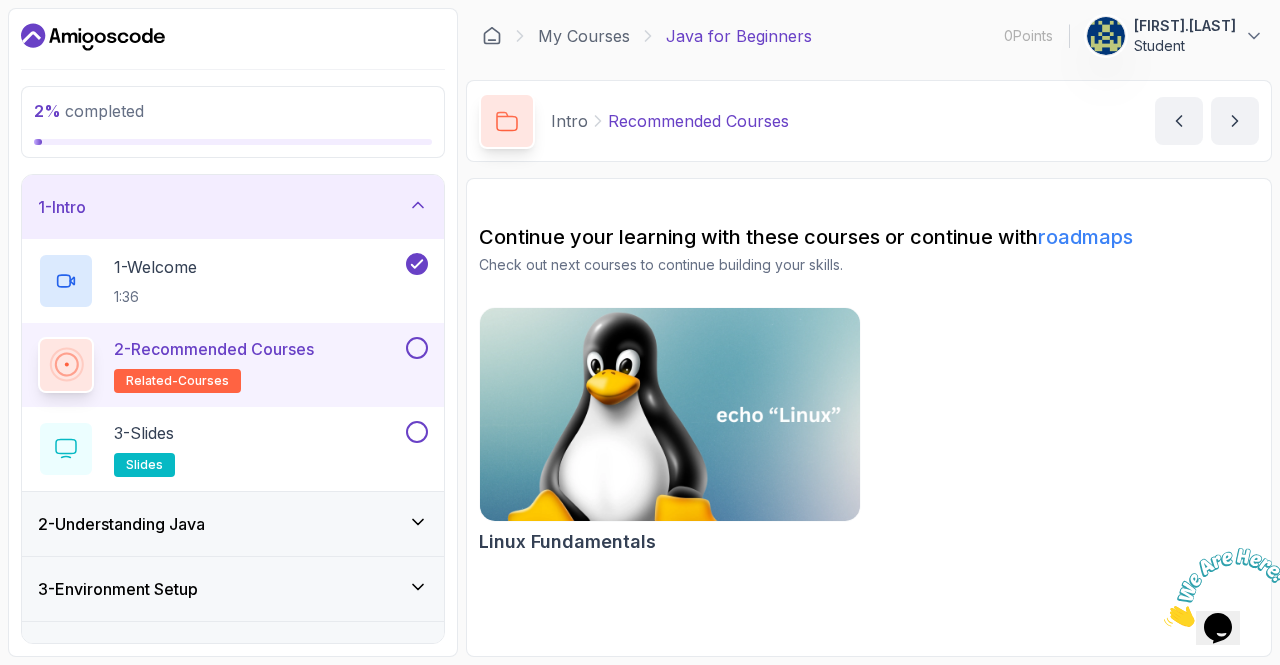 click at bounding box center (670, 415) 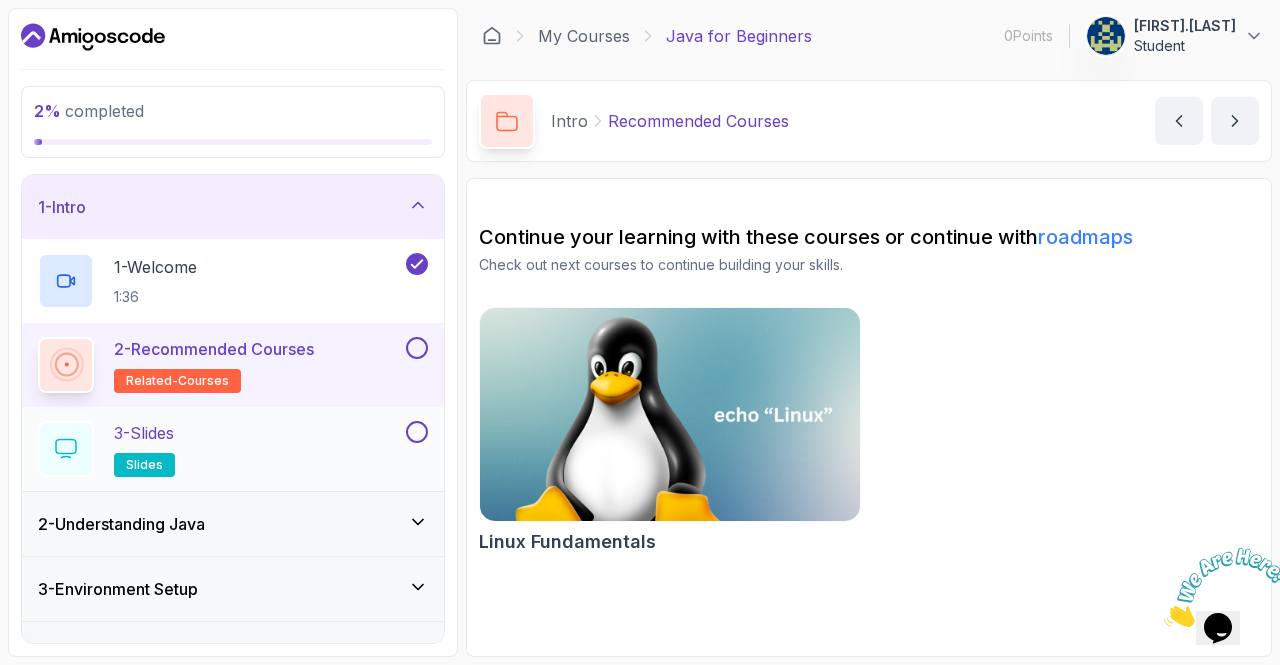 click on "3  -  Slides" at bounding box center [144, 433] 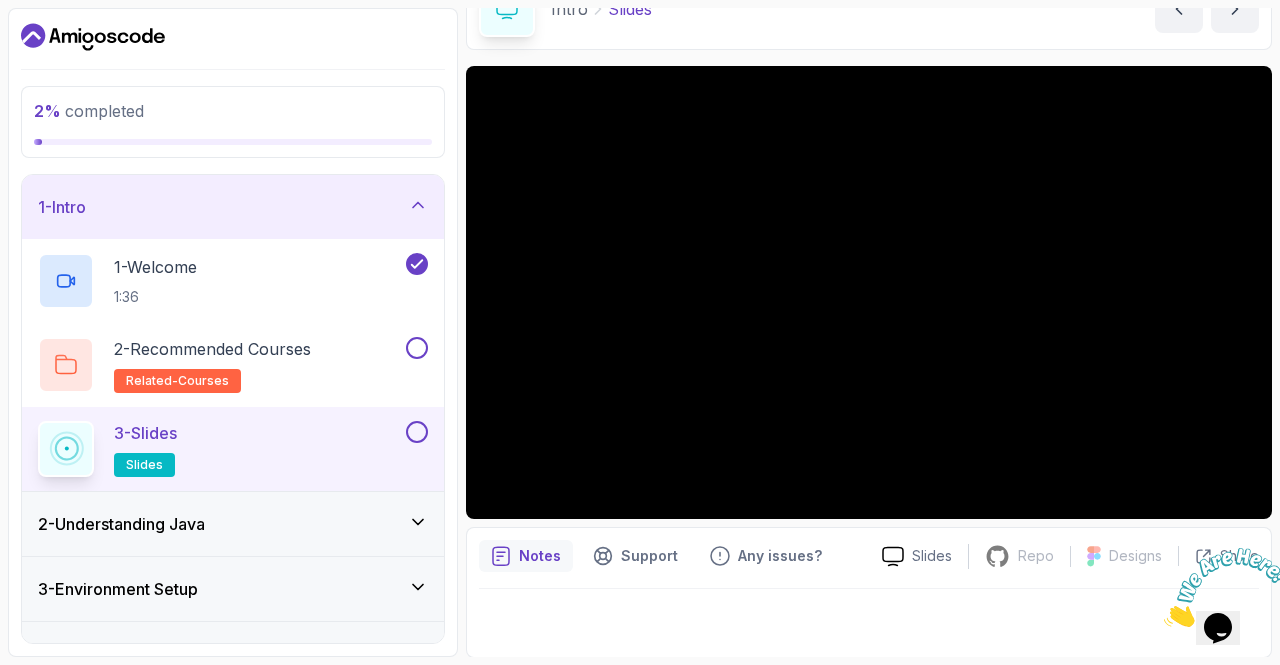 scroll, scrollTop: 111, scrollLeft: 0, axis: vertical 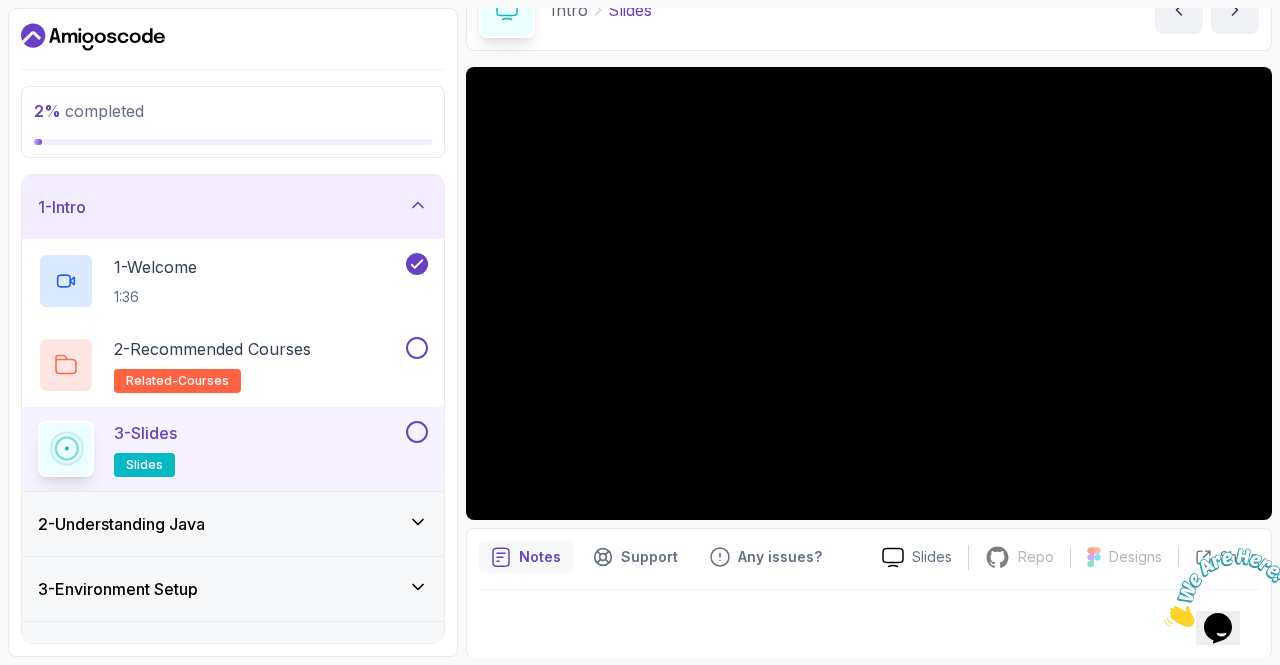 click on "2  -  Understanding Java" at bounding box center (233, 524) 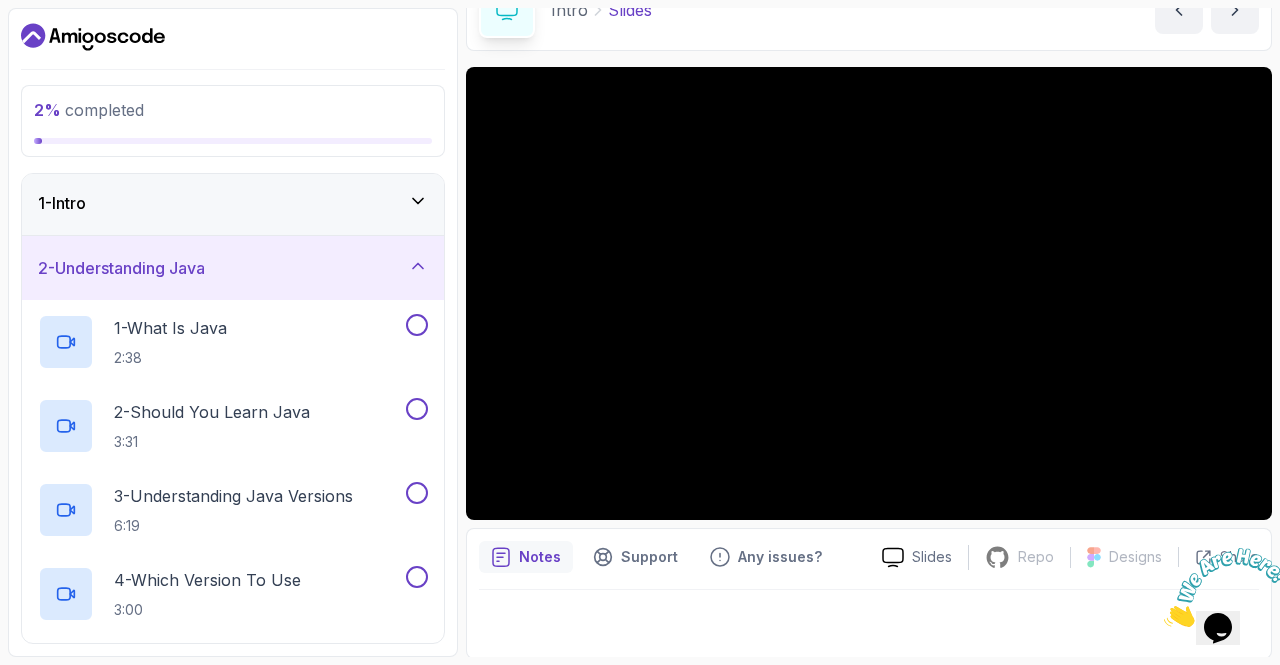 scroll, scrollTop: 0, scrollLeft: 0, axis: both 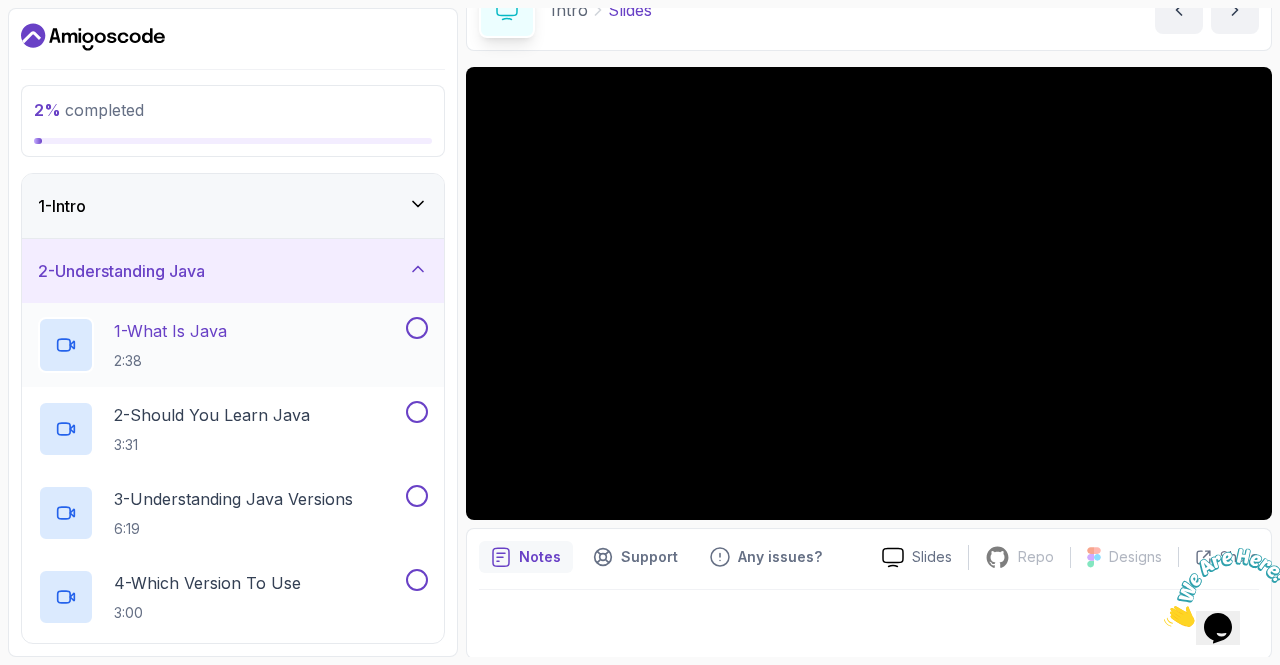 click at bounding box center (417, 328) 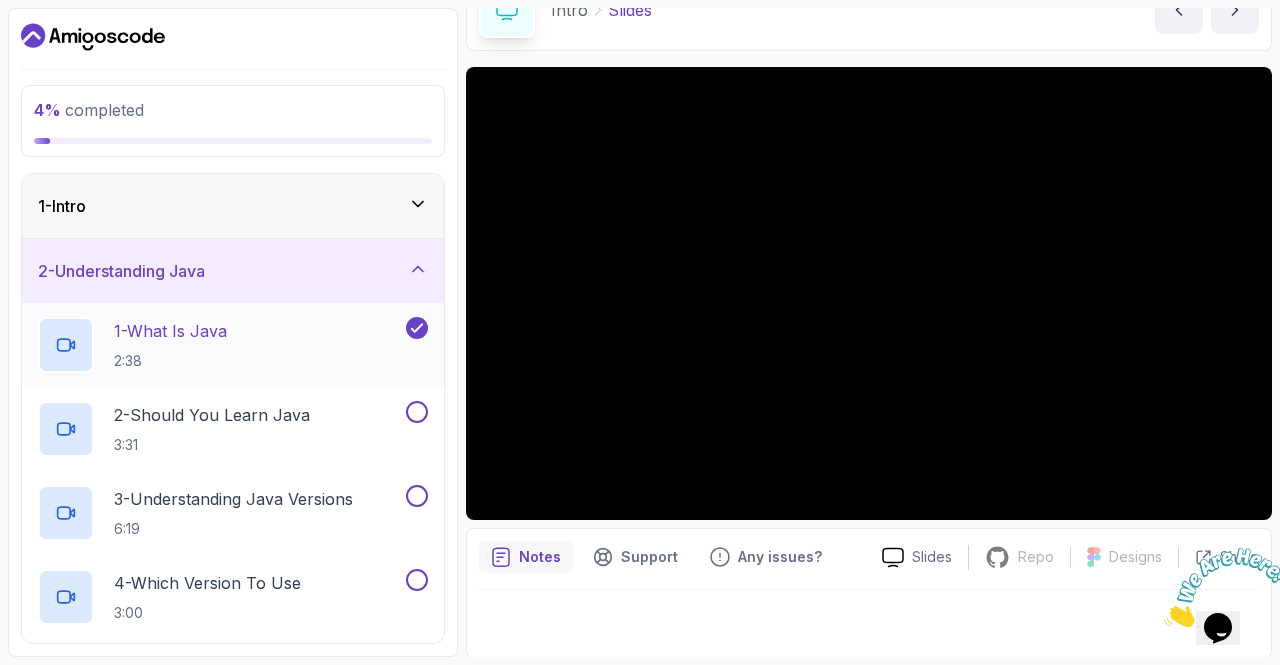 click on "1  -  What Is Java" at bounding box center (170, 331) 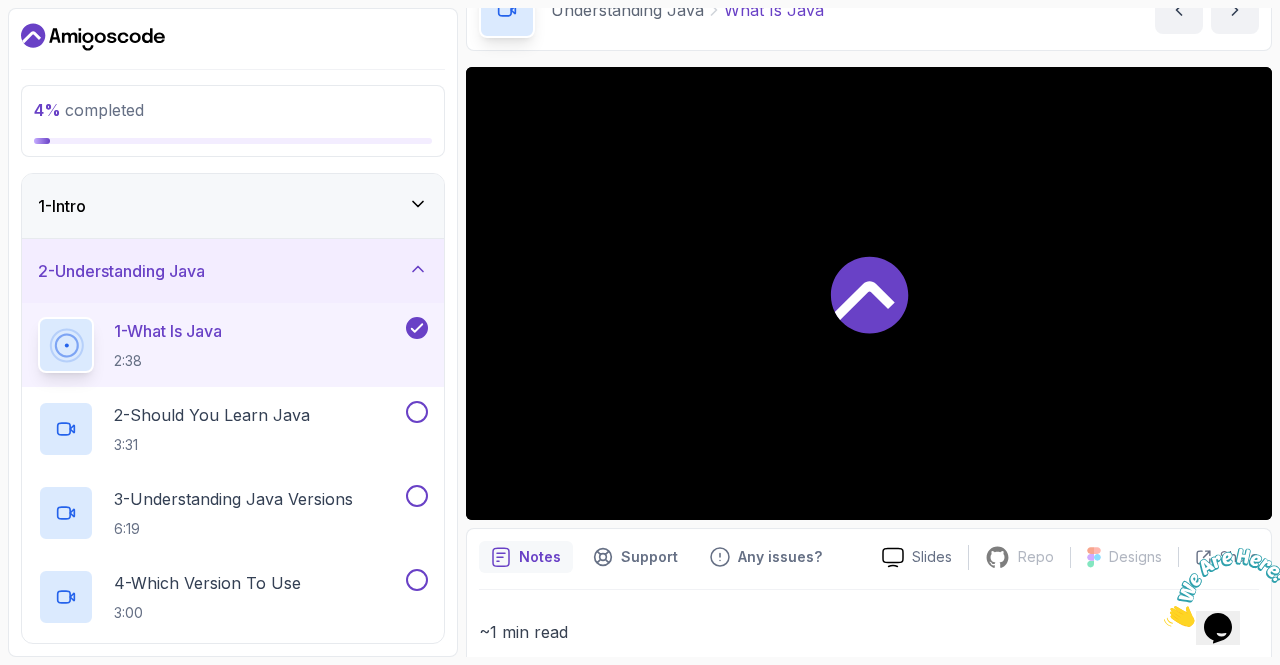 scroll, scrollTop: 112, scrollLeft: 0, axis: vertical 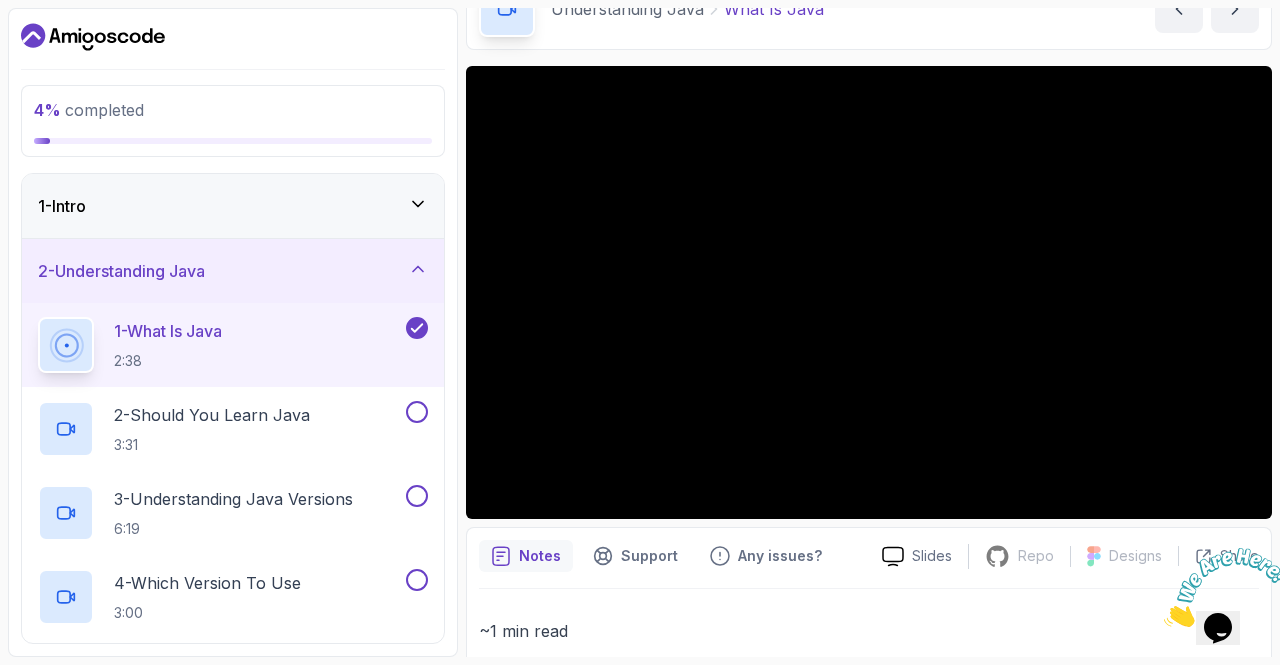 click 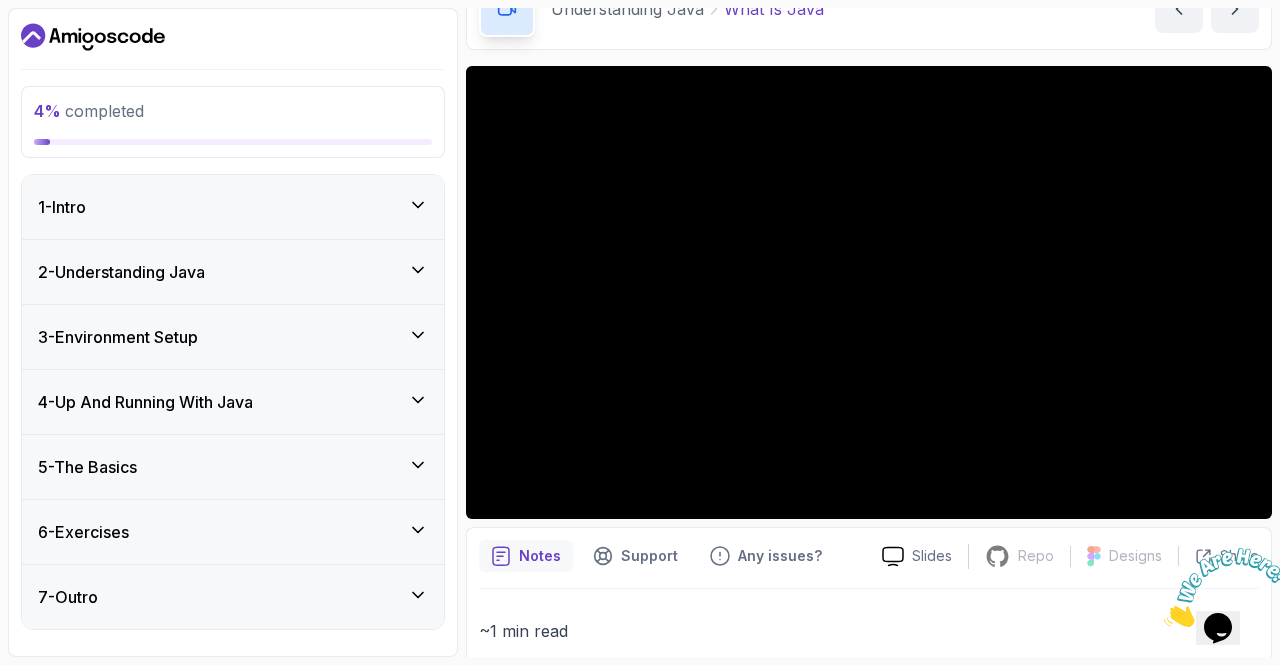 click 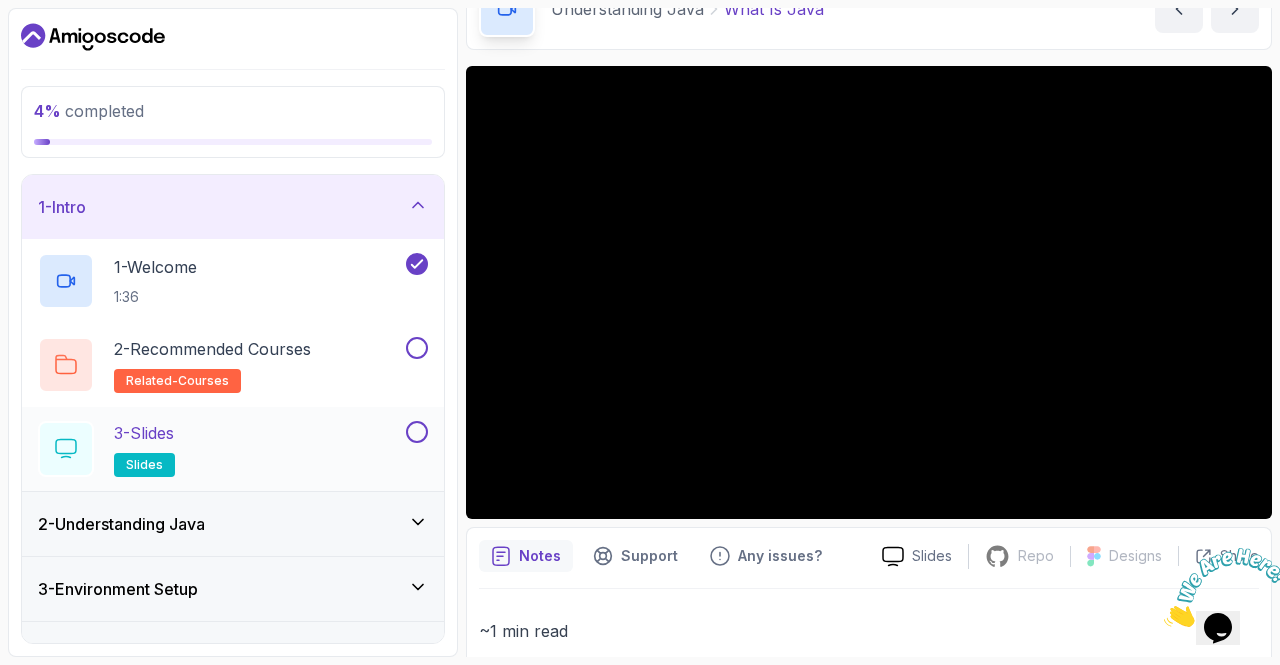 click on "3  -  Slides slides" at bounding box center [144, 449] 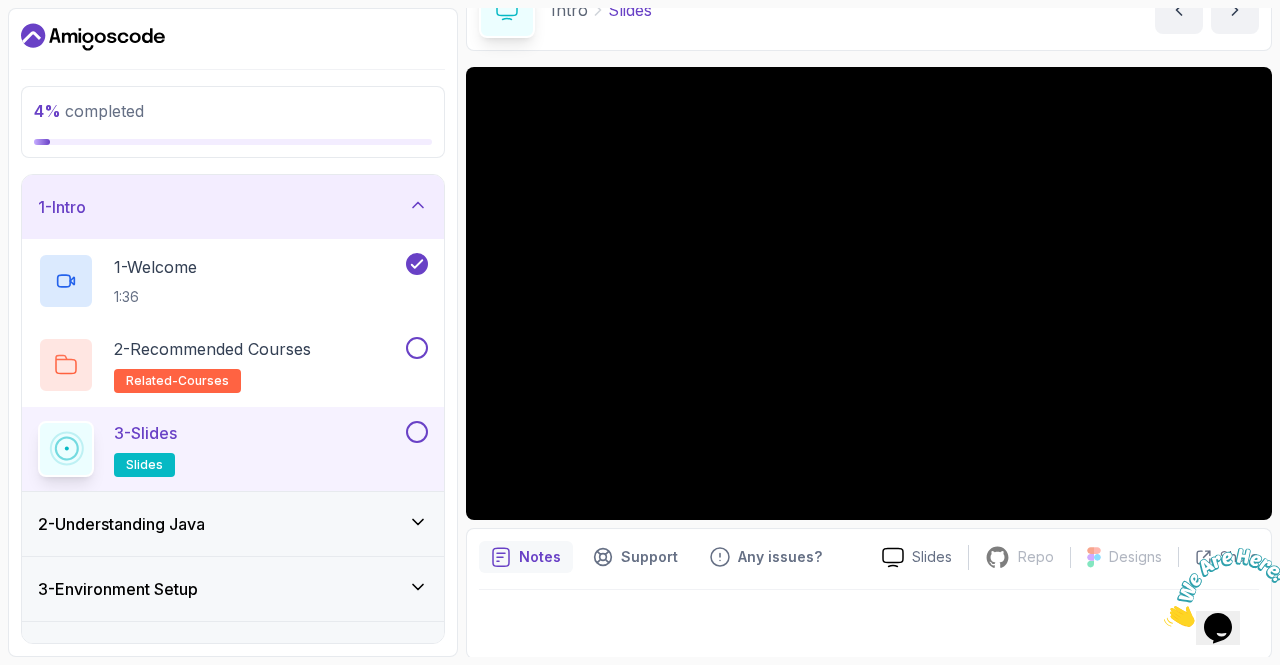 scroll, scrollTop: 71, scrollLeft: 0, axis: vertical 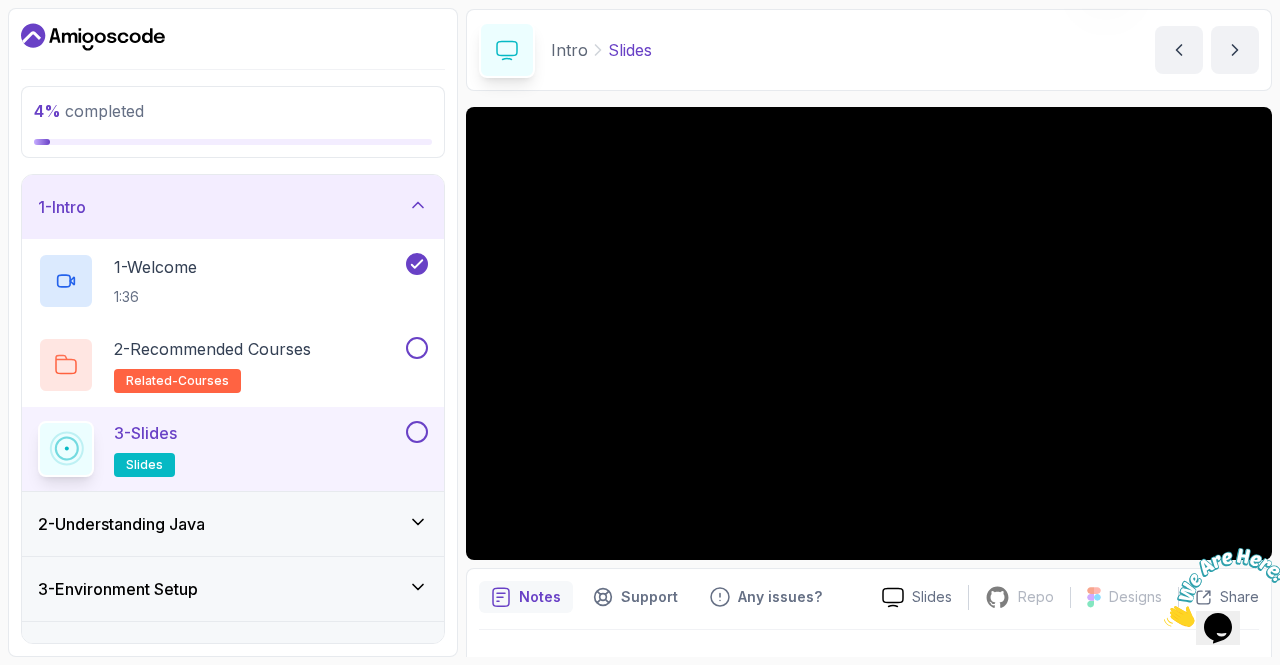 click on "2  -  Understanding Java" at bounding box center (233, 524) 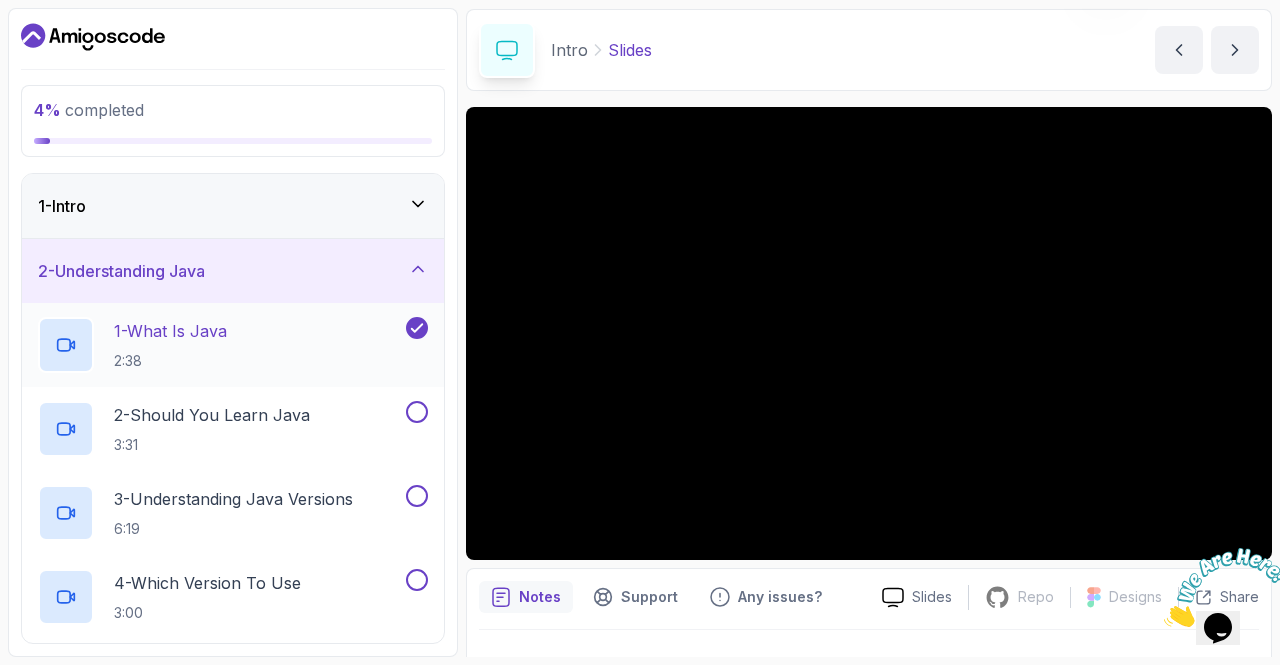 click on "1  -  What Is Java 2:38" at bounding box center (220, 345) 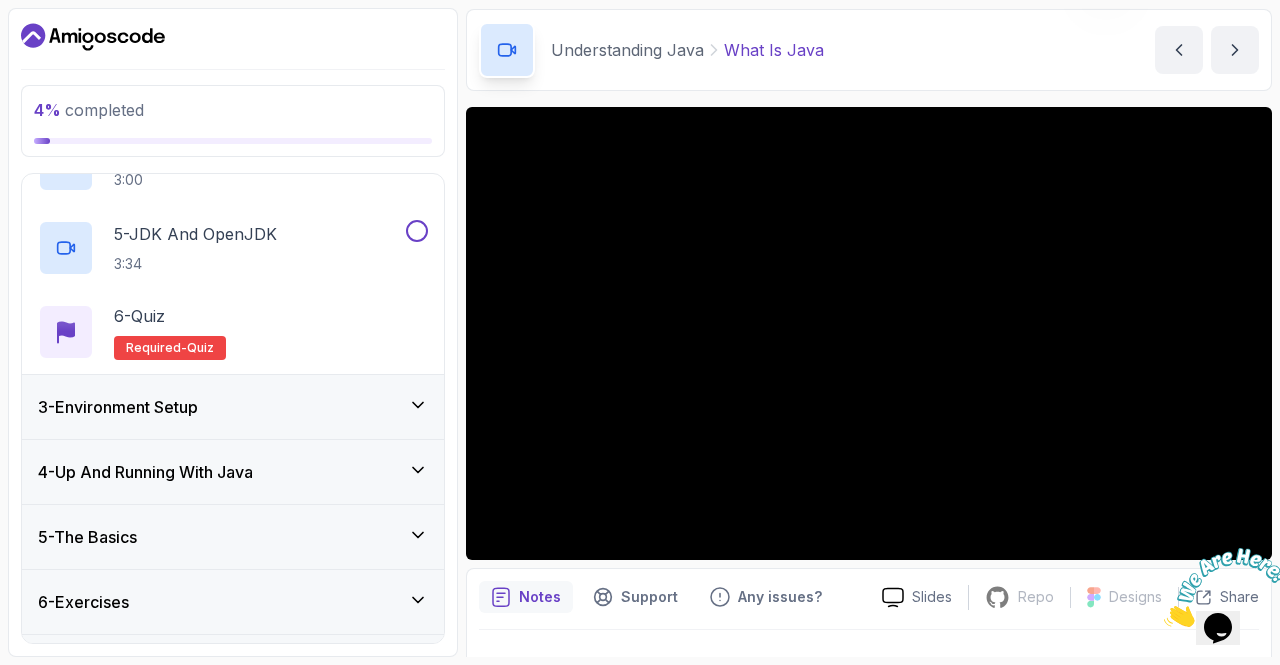 scroll, scrollTop: 485, scrollLeft: 0, axis: vertical 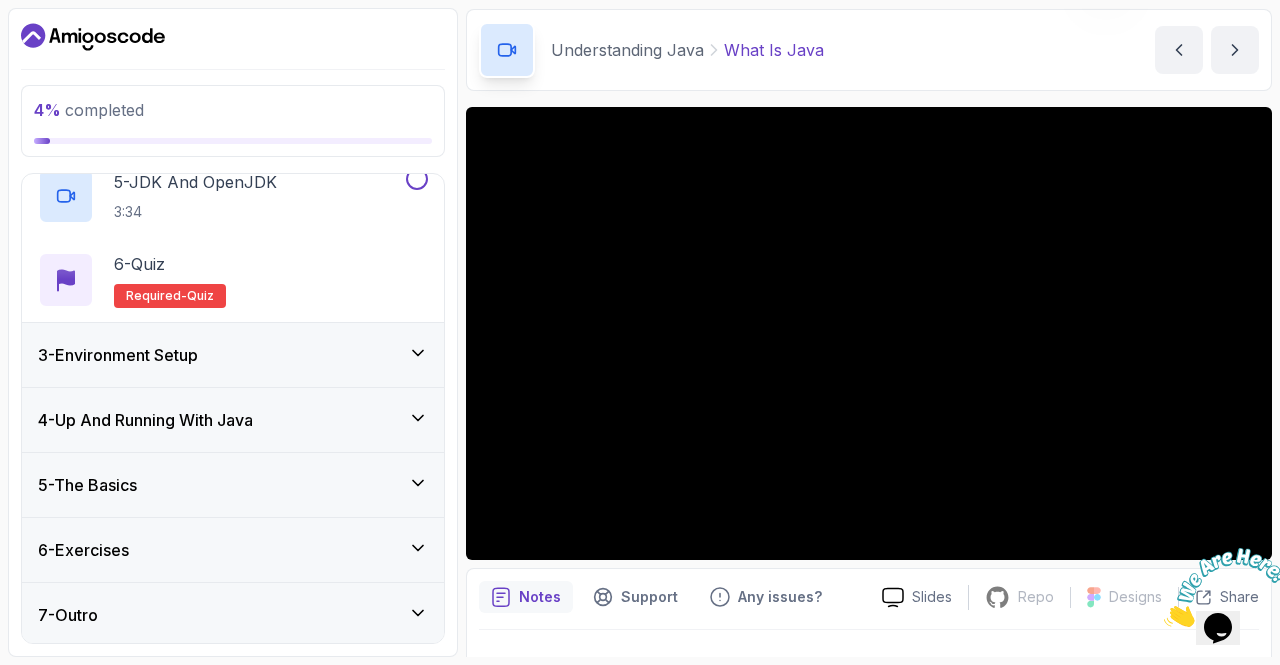 click 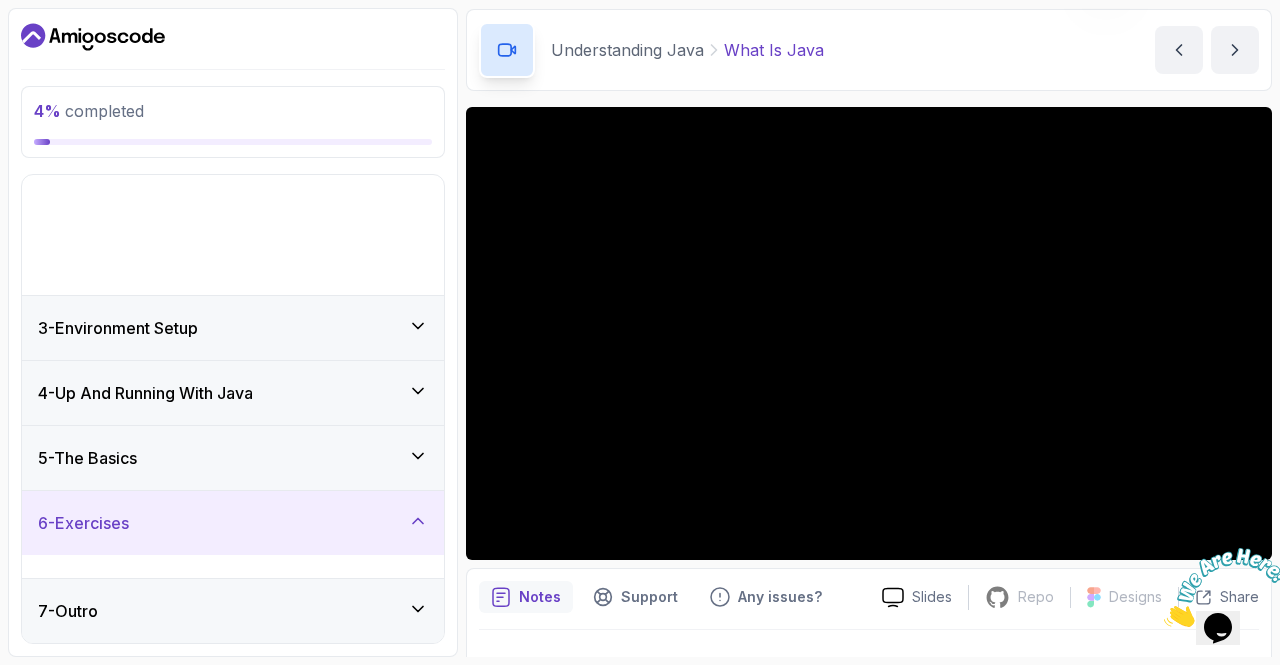scroll, scrollTop: 0, scrollLeft: 0, axis: both 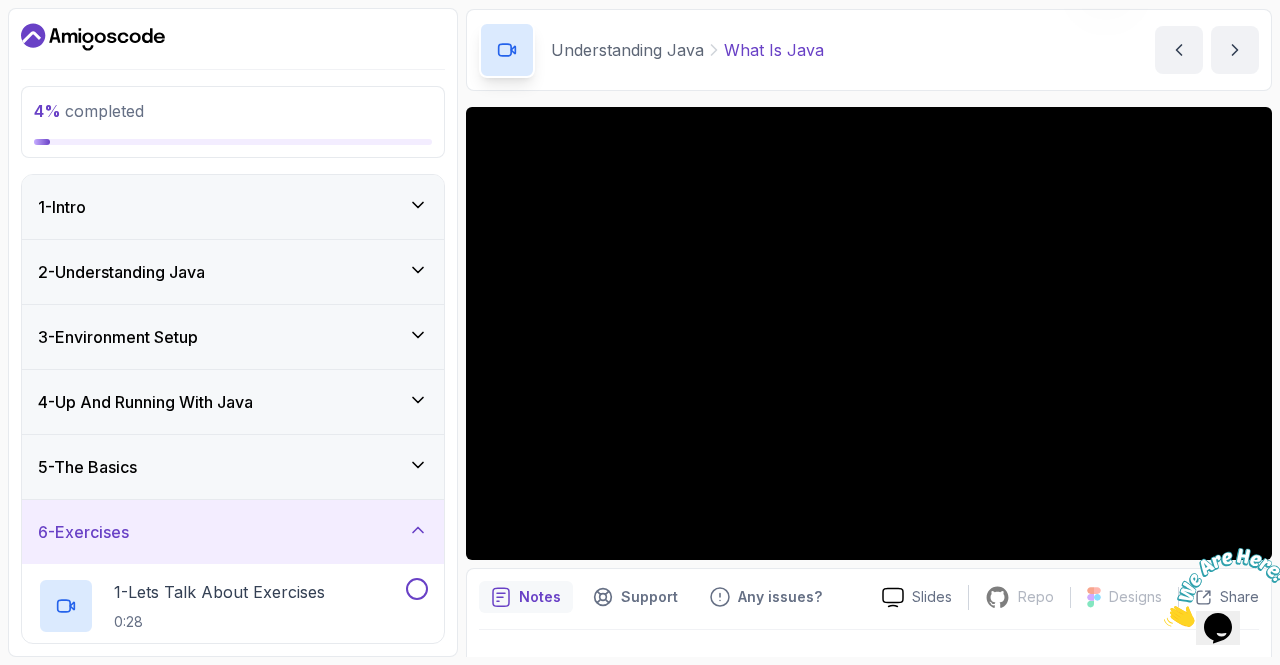 click on "6  -  Exercises" at bounding box center [233, 532] 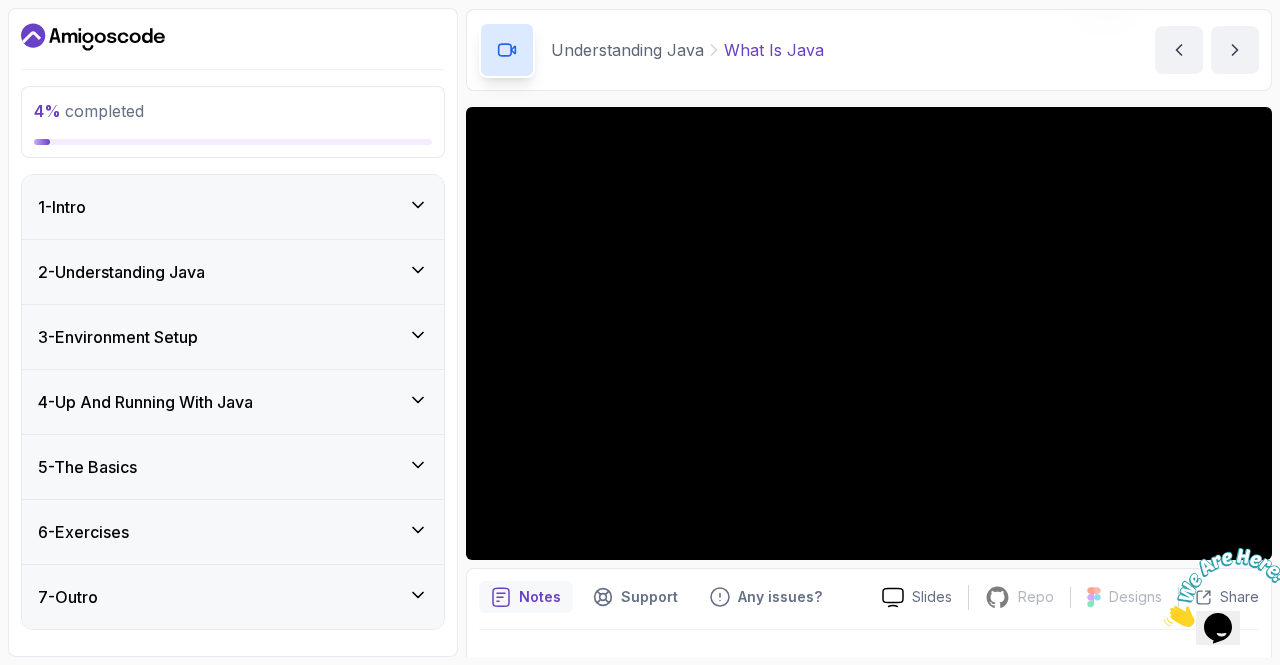 click on "5  -  The Basics" at bounding box center [233, 467] 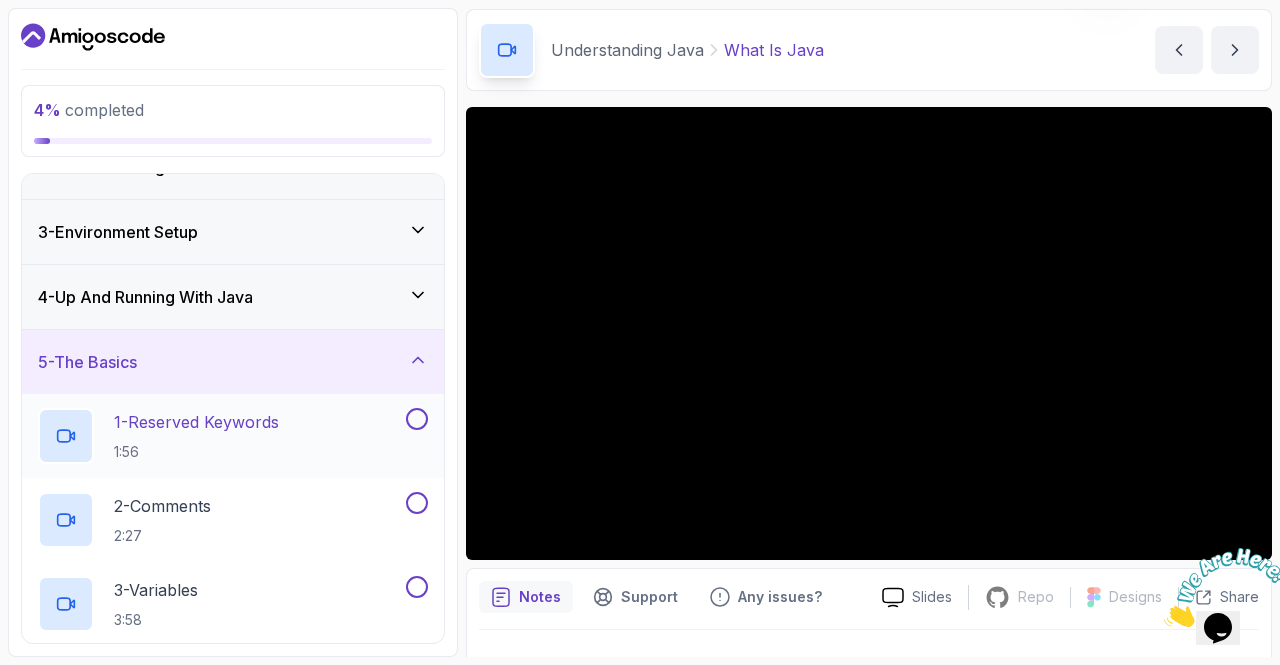 scroll, scrollTop: 0, scrollLeft: 0, axis: both 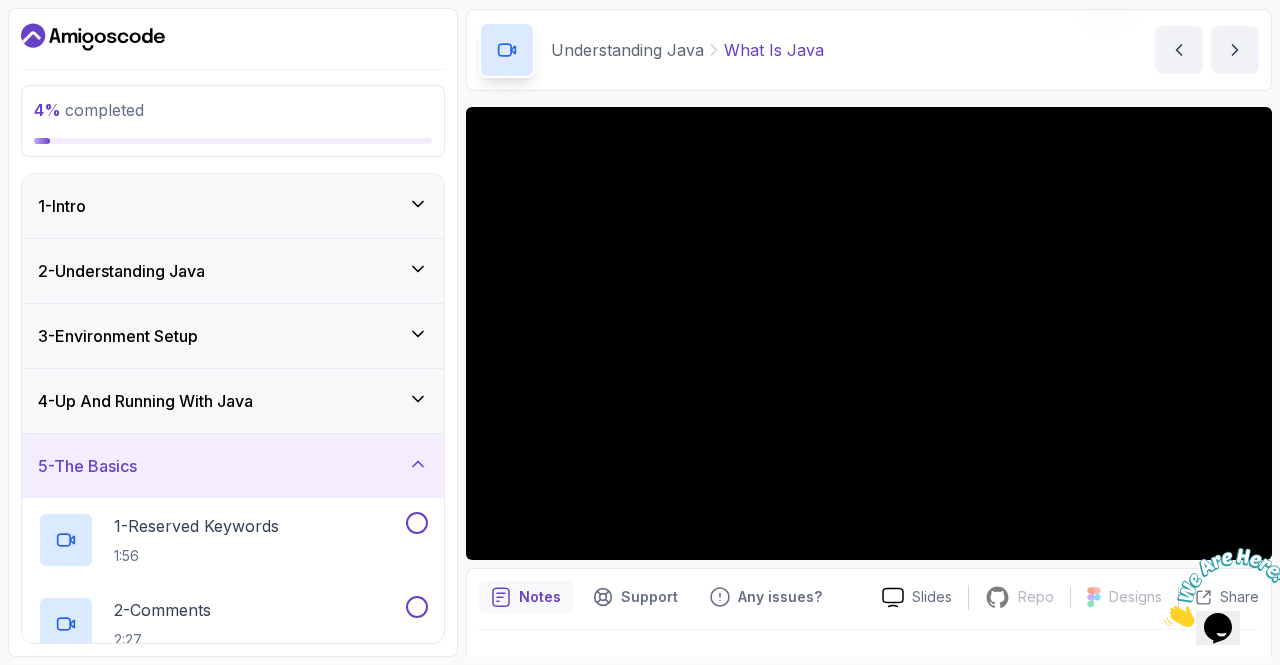 click 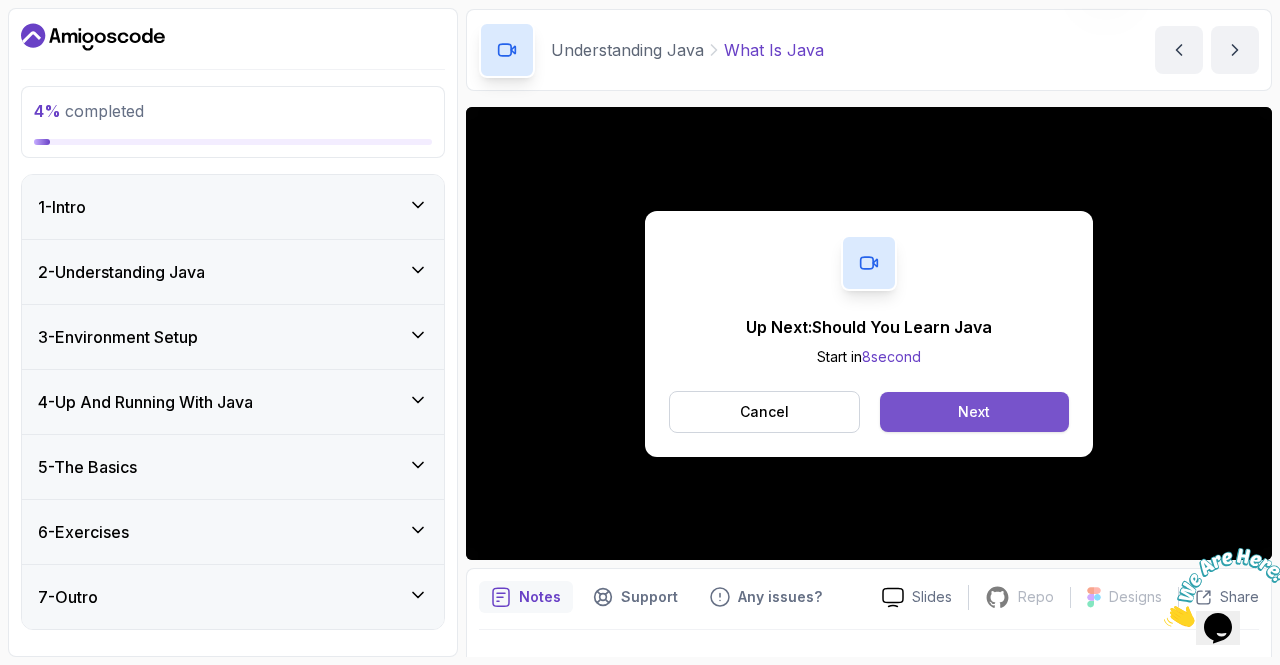 click on "Next" at bounding box center (974, 412) 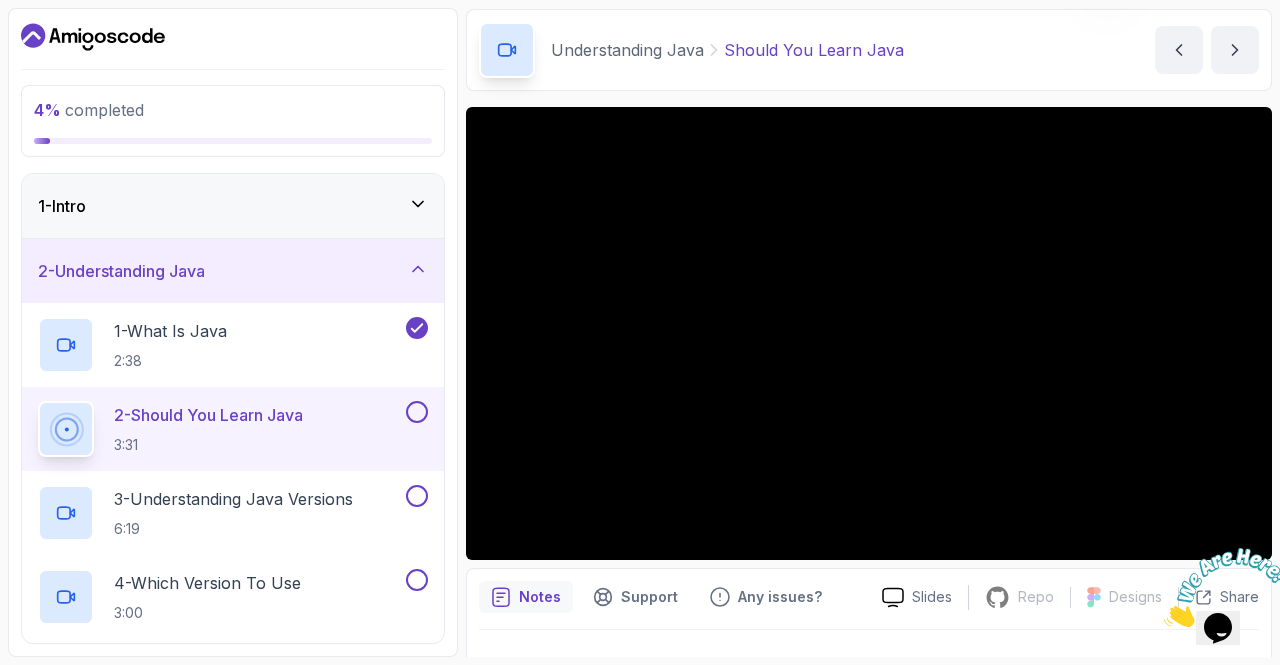 scroll, scrollTop: 112, scrollLeft: 0, axis: vertical 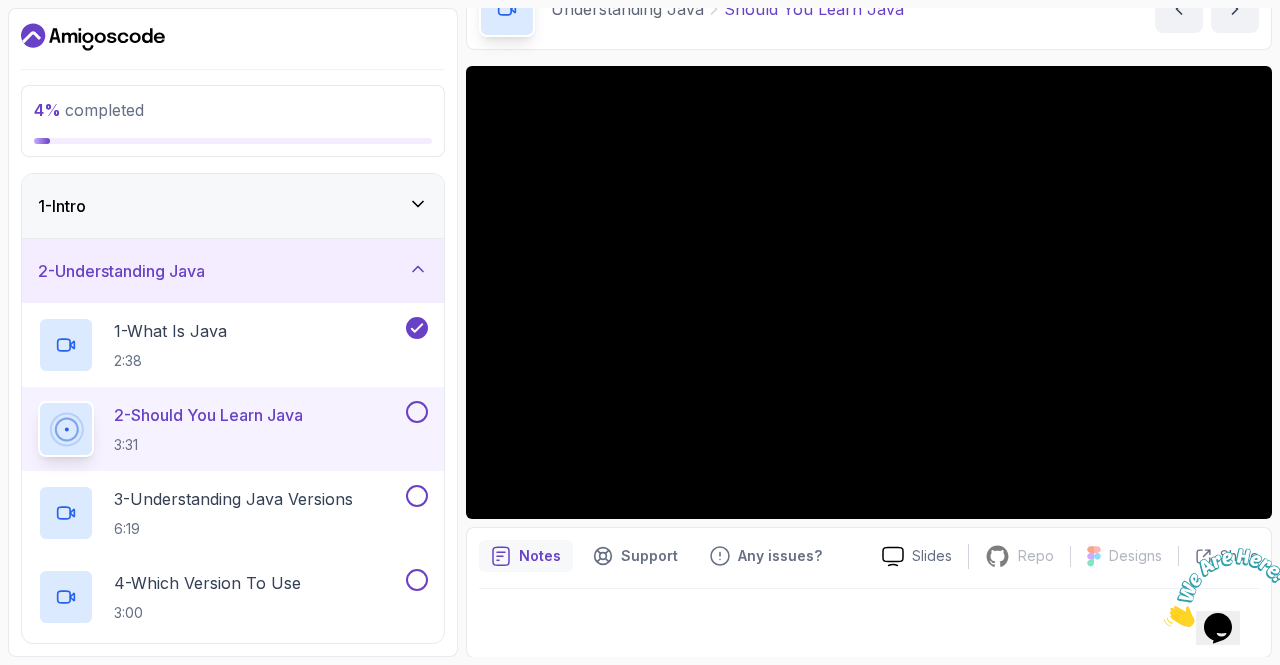click on "4 % completed 1  -  Intro 2  -  Understanding Java 1  -  What Is Java 2:38 2  -  Should You Learn Java 3:31 3  -  Understanding Java Versions 6:19 4  -  Which Version To Use 3:00 5  -  JDK And OpenJDK 3:34 6  -  Quiz Required- quiz 3  -  Environment Setup 4  -  Up And Running With Java 5  -  The Basics 6  -  Exercises 7  -  Outro My Courses Java for Beginners 0  Points 1 Chandana.C.S Student 2 - Understanding Java  4 % completed Understanding Java Should You Learn Java Should You Learn Java by  nelson Slides Repo Repository not available Designs Design not available Share Notes Support Any issues? Slides Repo Repository not available Designs Design not available Share" at bounding box center [640, 332] 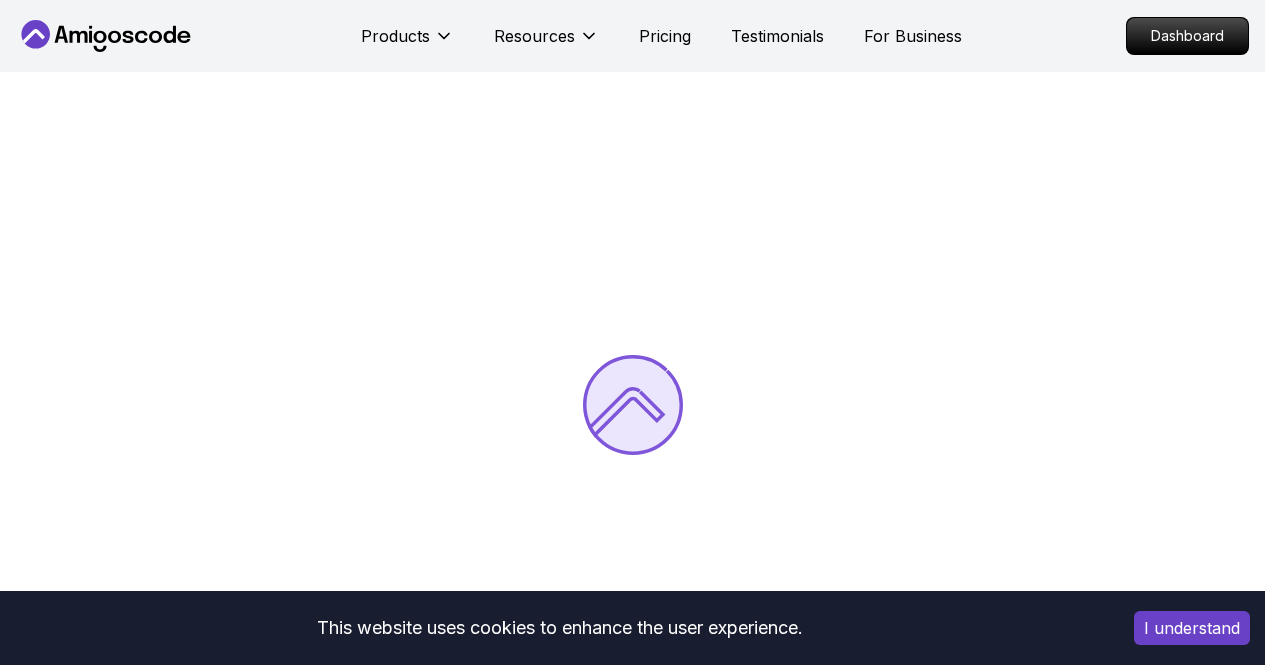 scroll, scrollTop: 0, scrollLeft: 0, axis: both 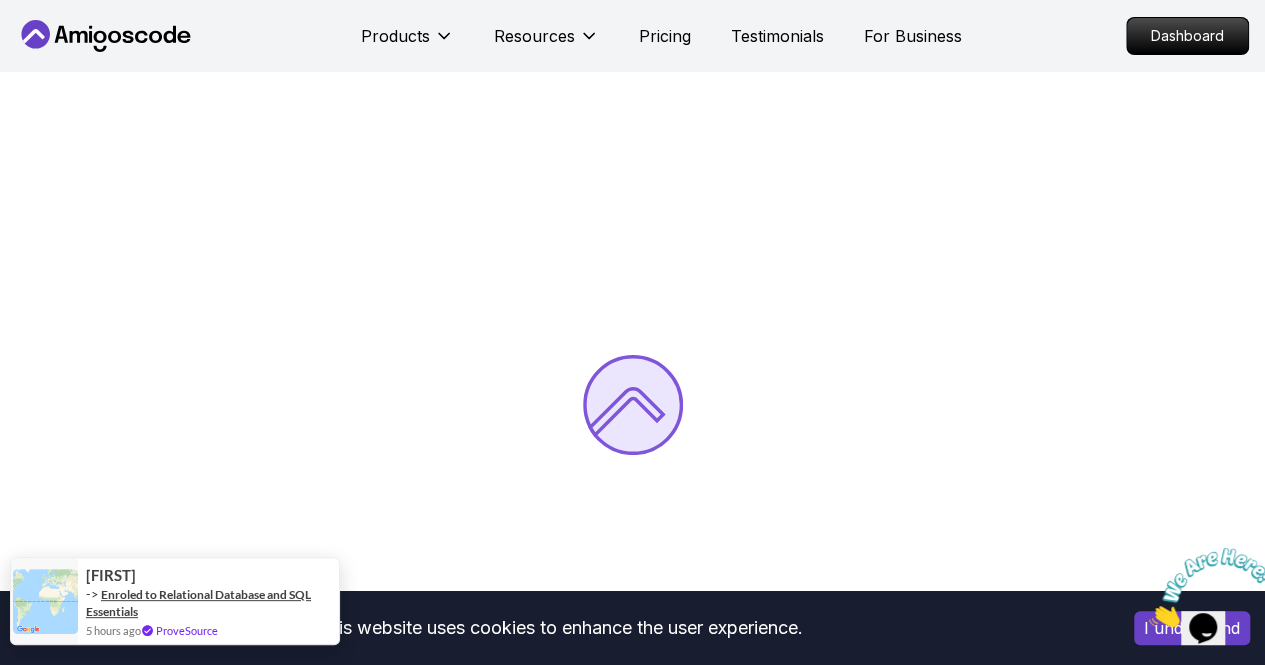 click on "Enroled to Relational Database and SQL Essentials" at bounding box center (198, 603) 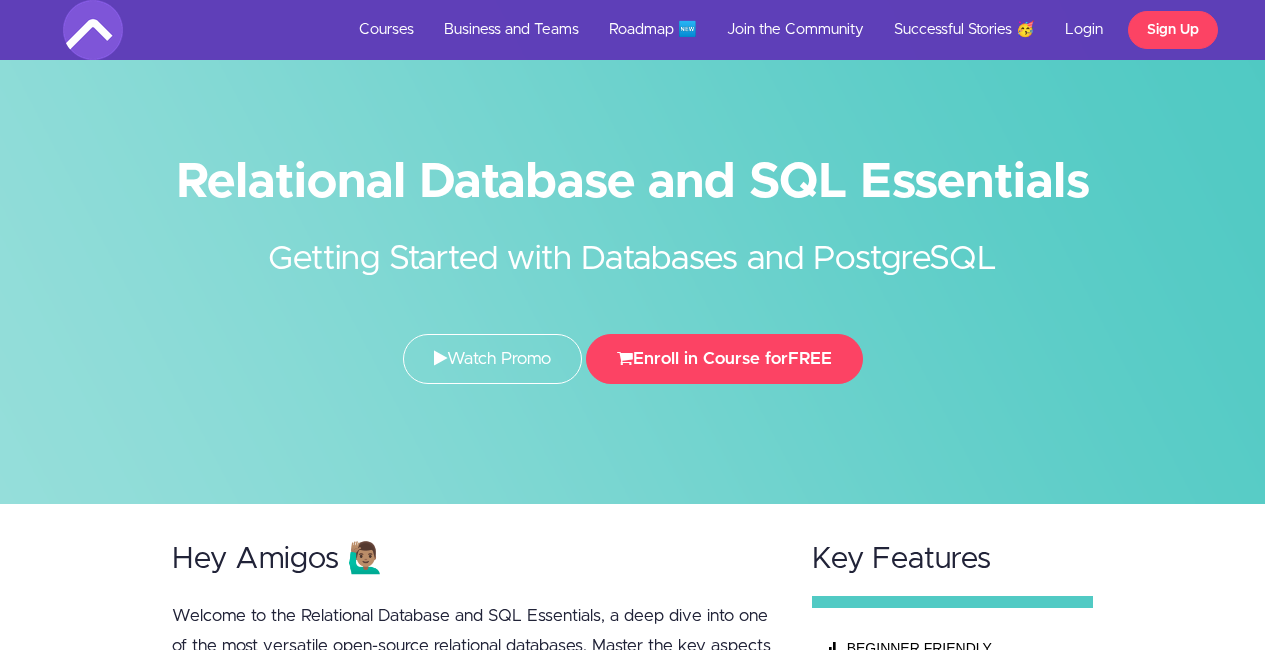 scroll, scrollTop: 0, scrollLeft: 0, axis: both 